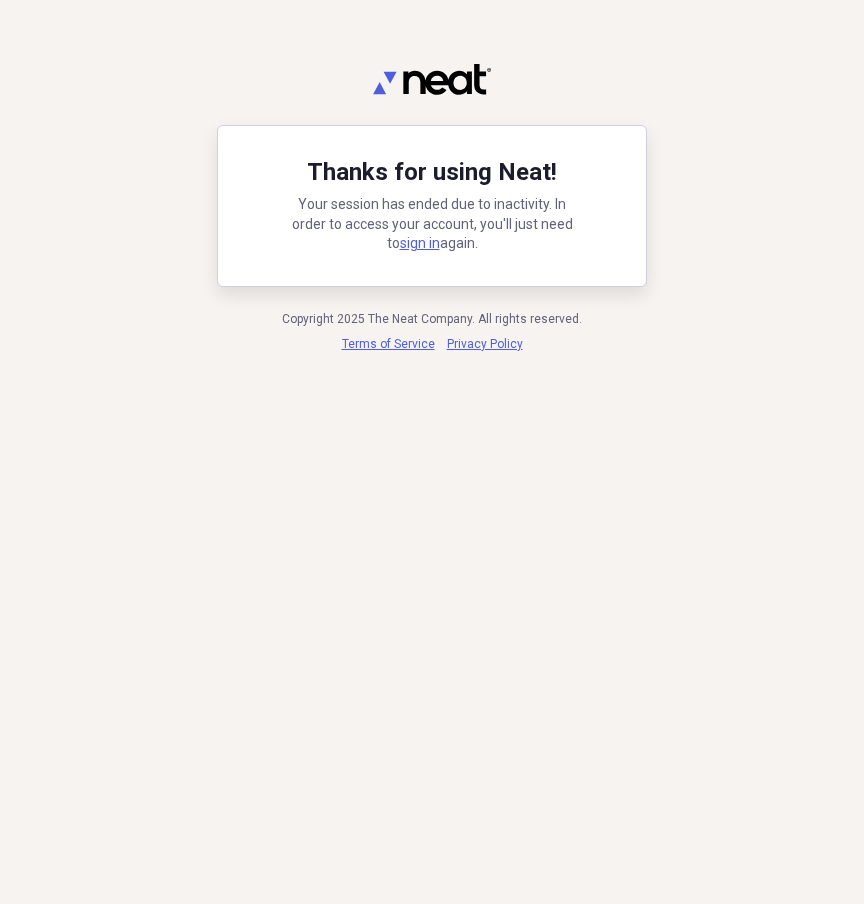 scroll, scrollTop: 0, scrollLeft: 0, axis: both 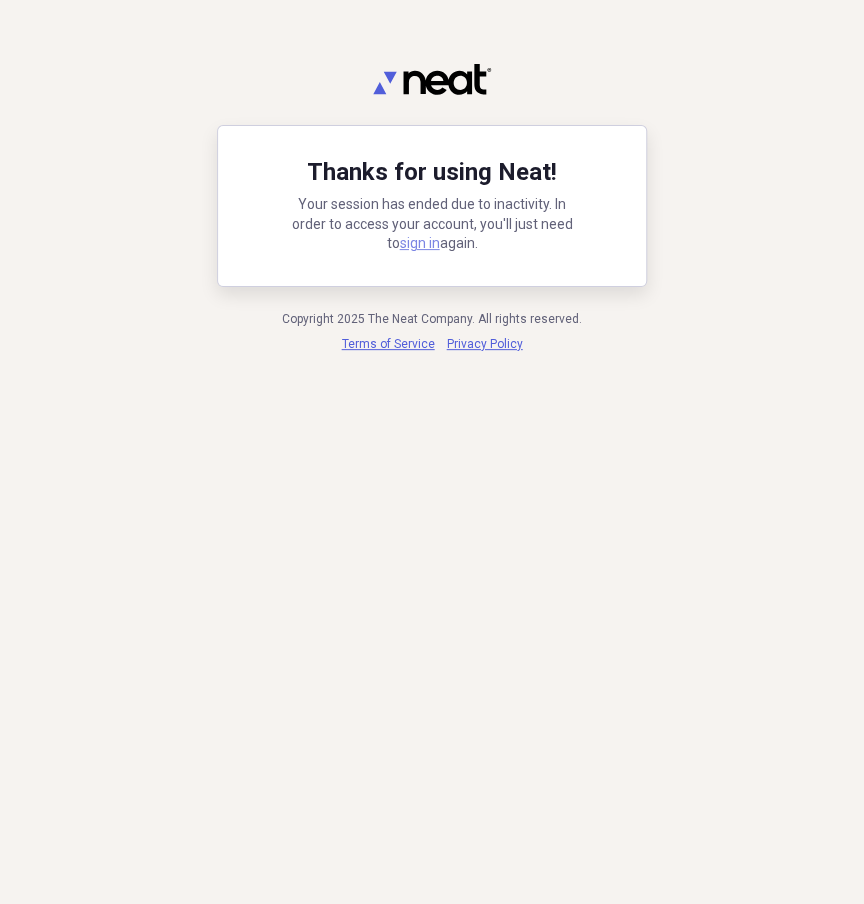 click on "sign in" at bounding box center (420, 243) 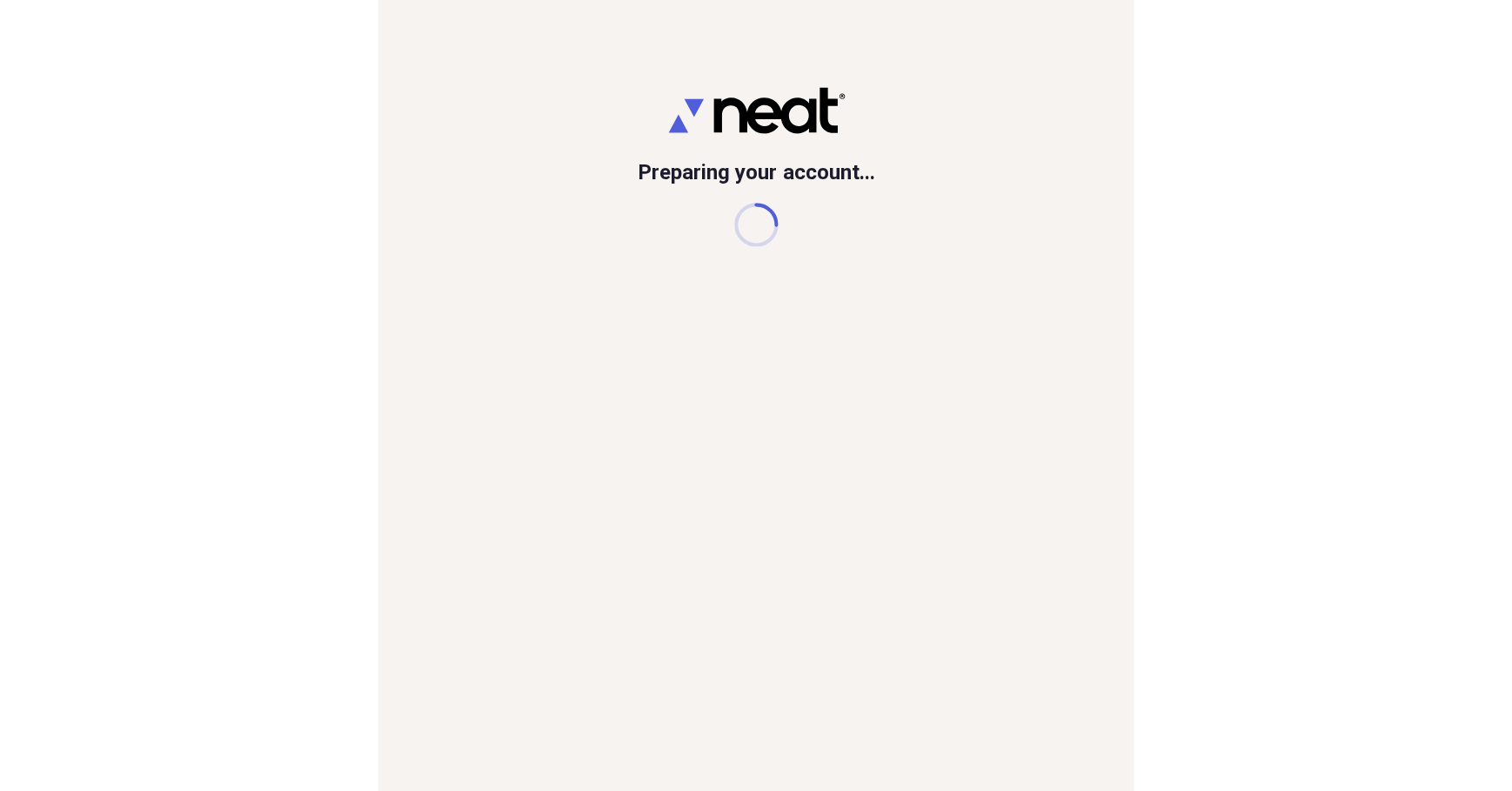 scroll, scrollTop: 0, scrollLeft: 0, axis: both 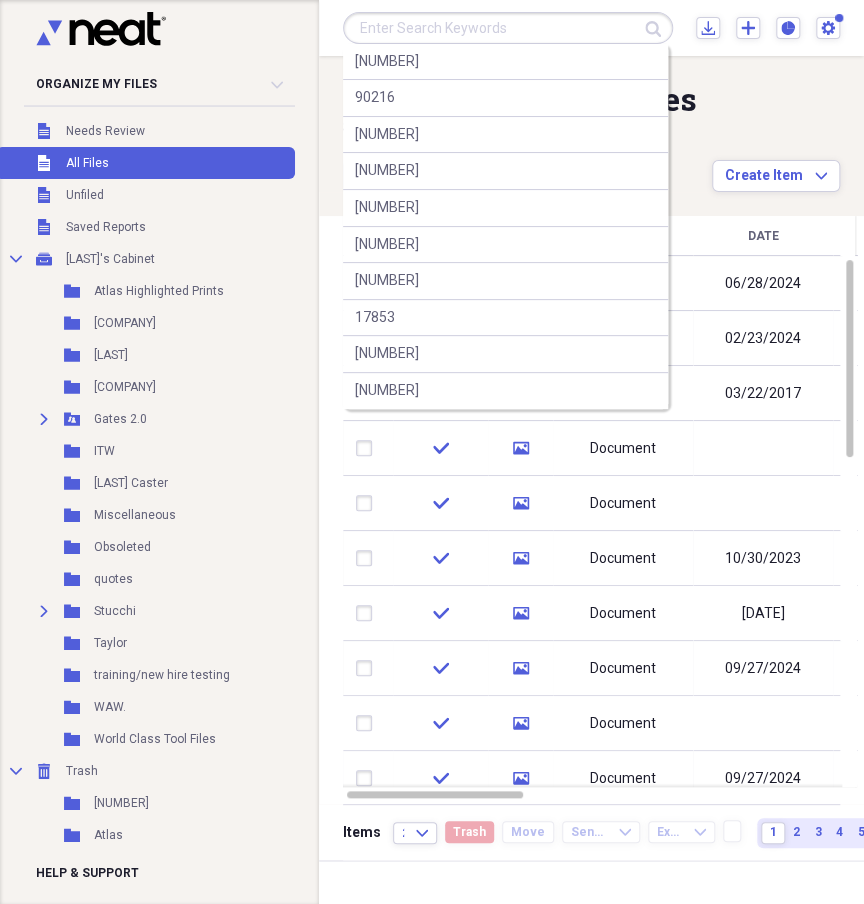 paste on "[NUMBER]" 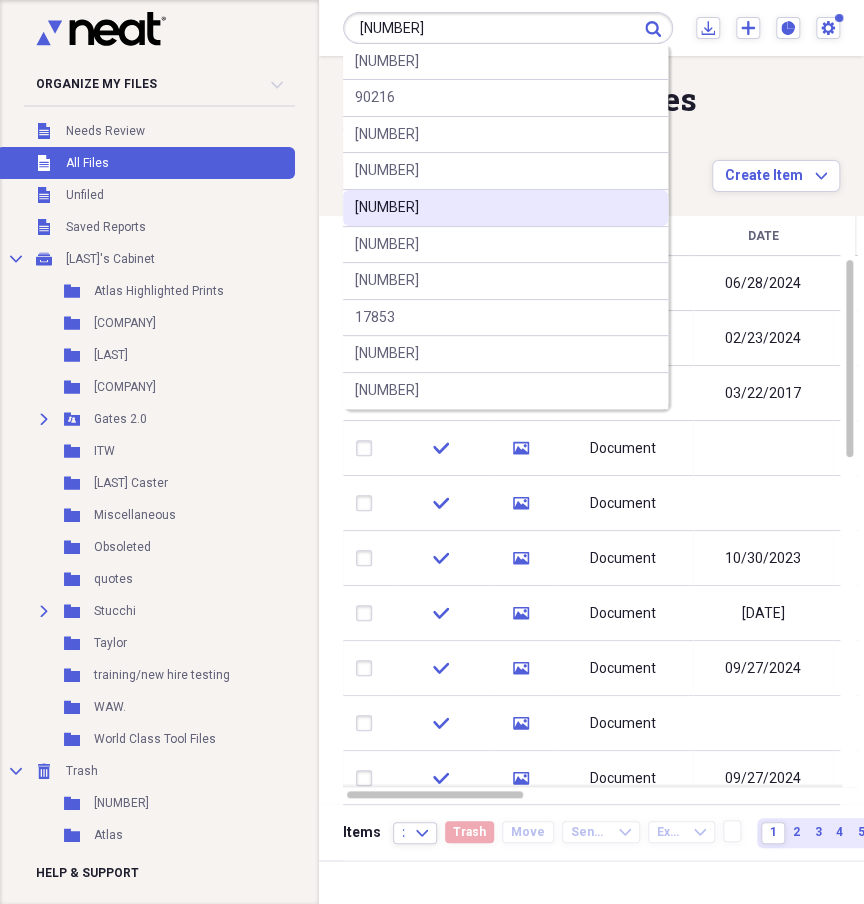 type on "[NUMBER]" 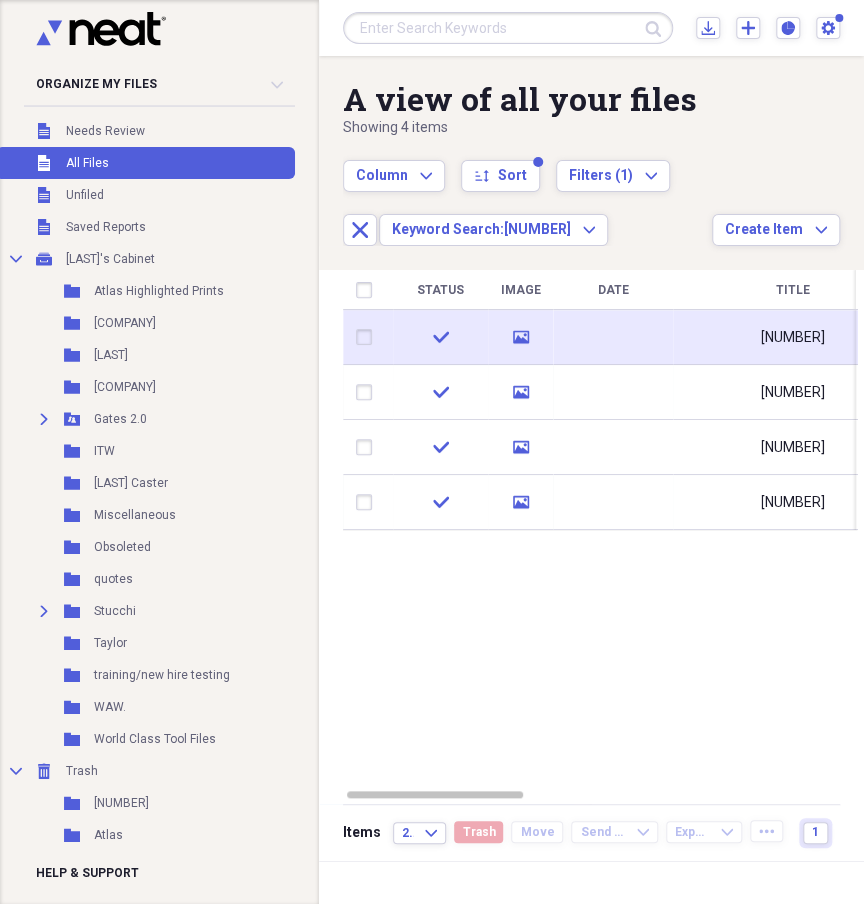 click on "[NUMBER]" at bounding box center [793, 338] 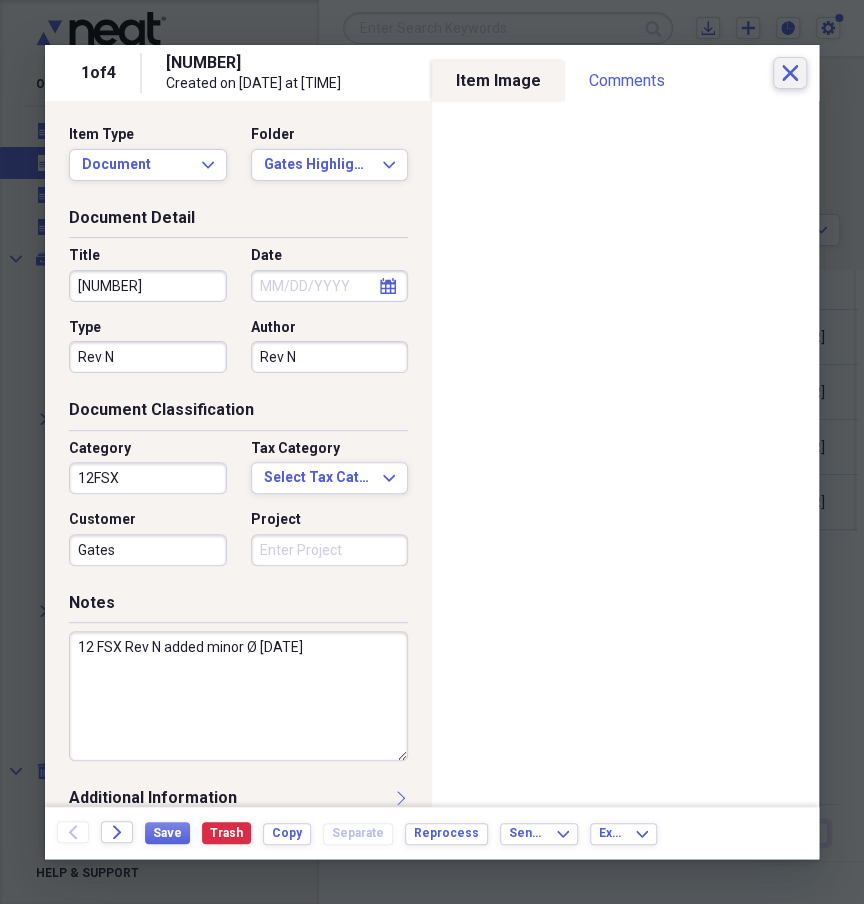 click on "Close" 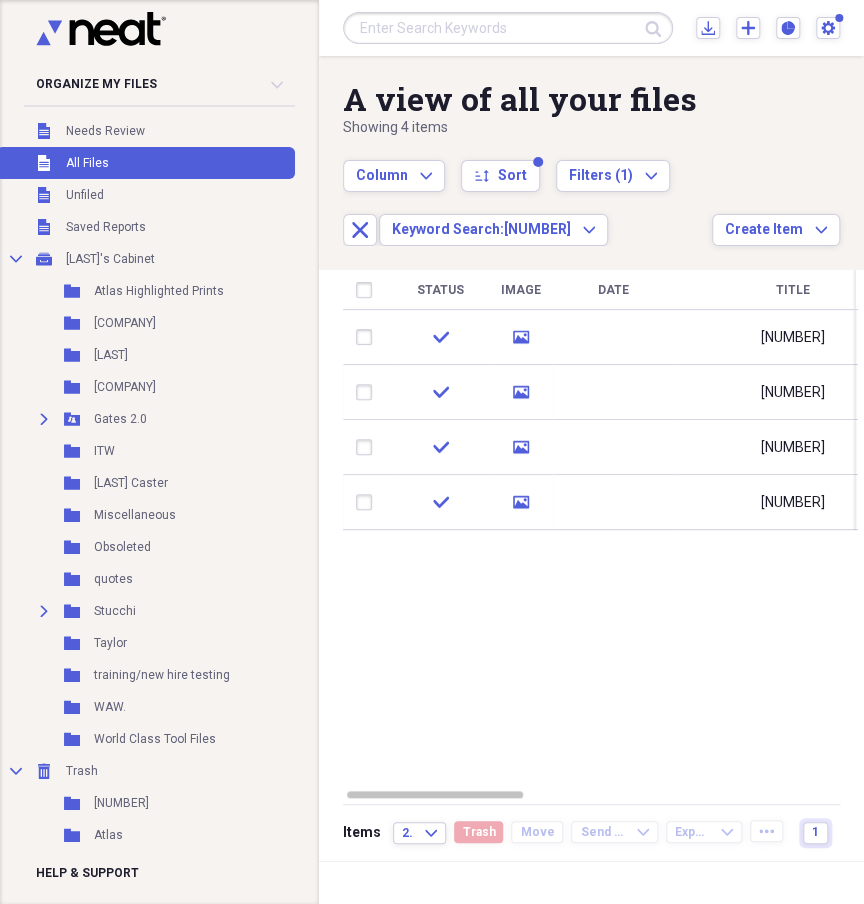 click at bounding box center (508, 28) 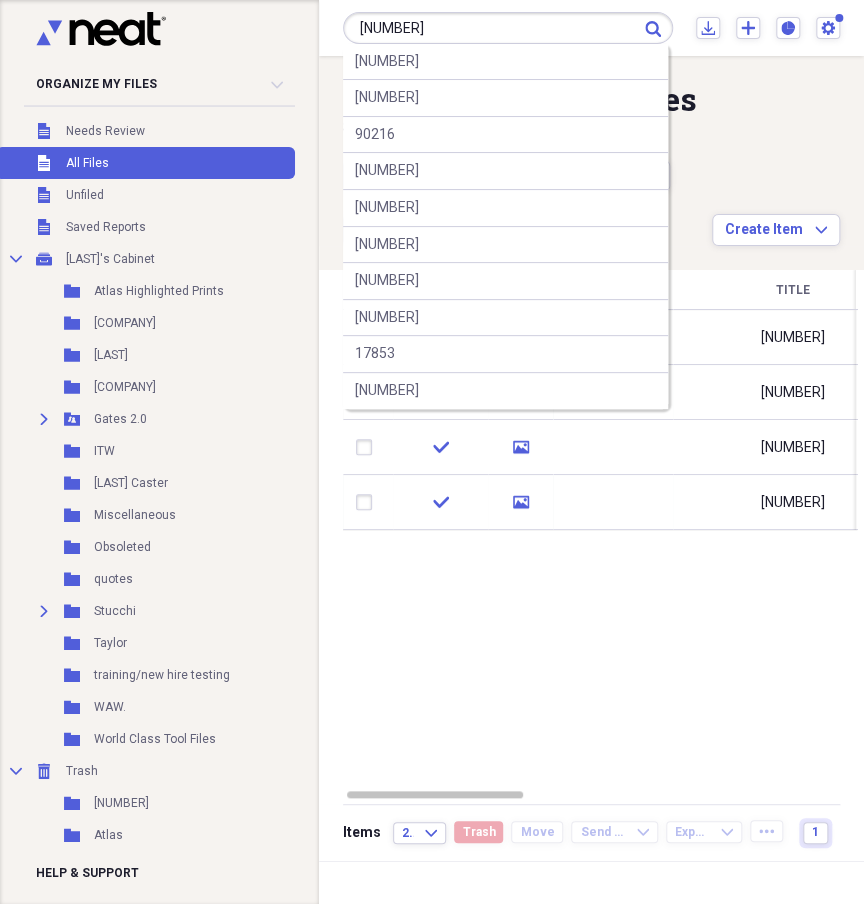 type on "[NUMBER]" 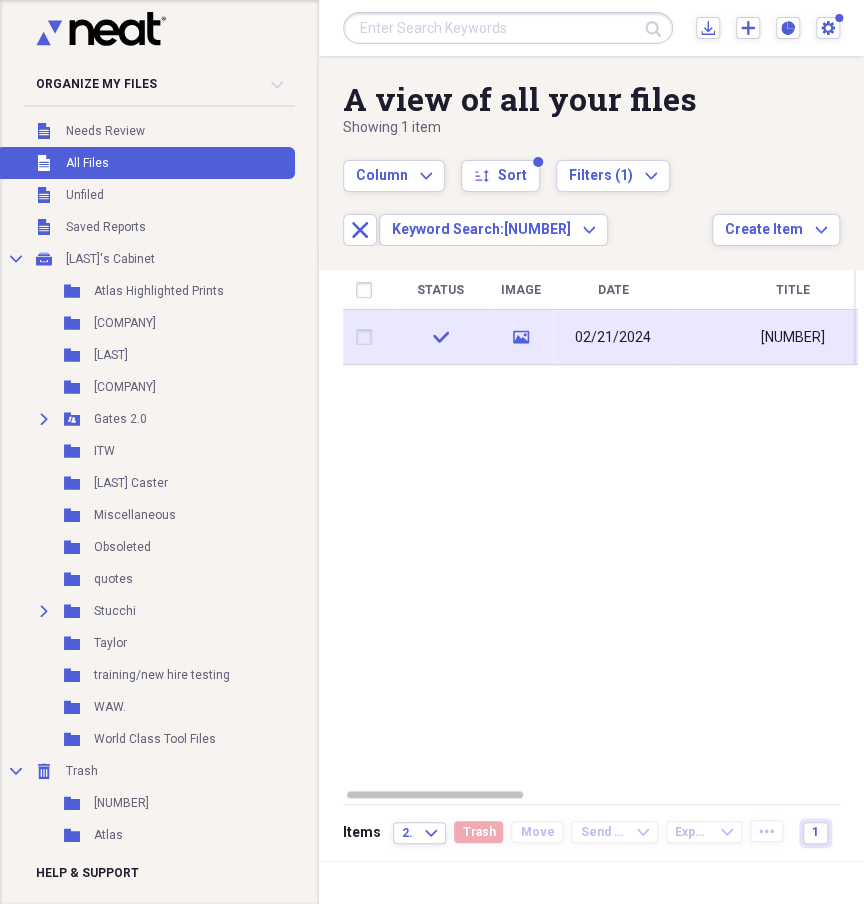 click on "02/21/2024" at bounding box center (613, 338) 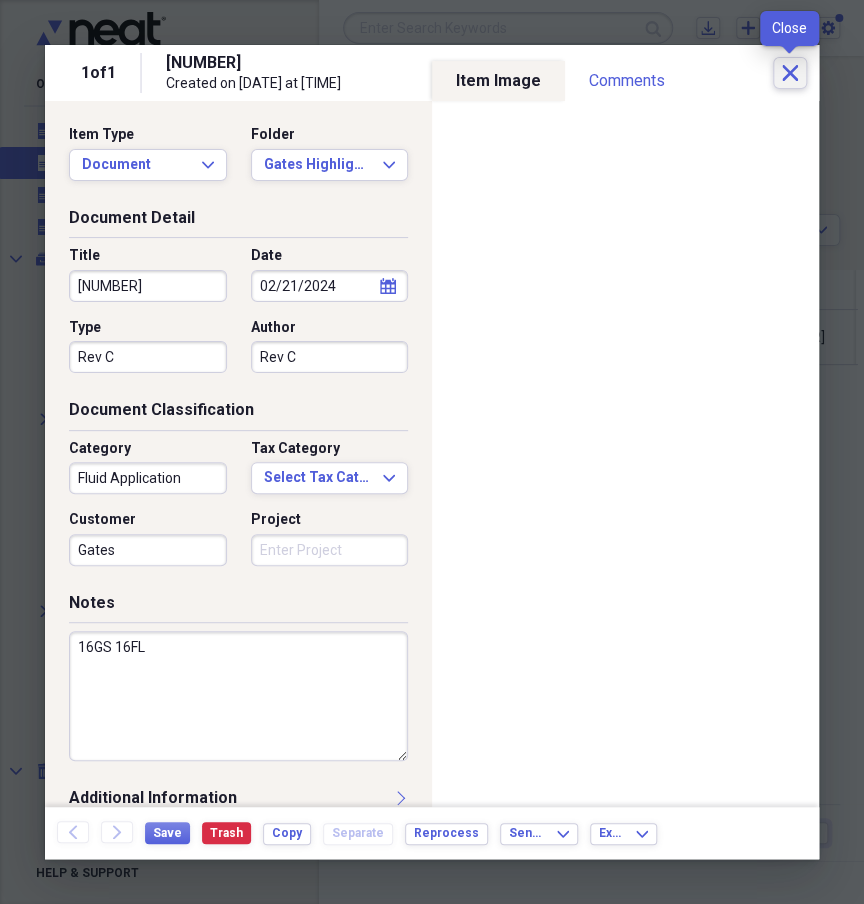 click on "Close" 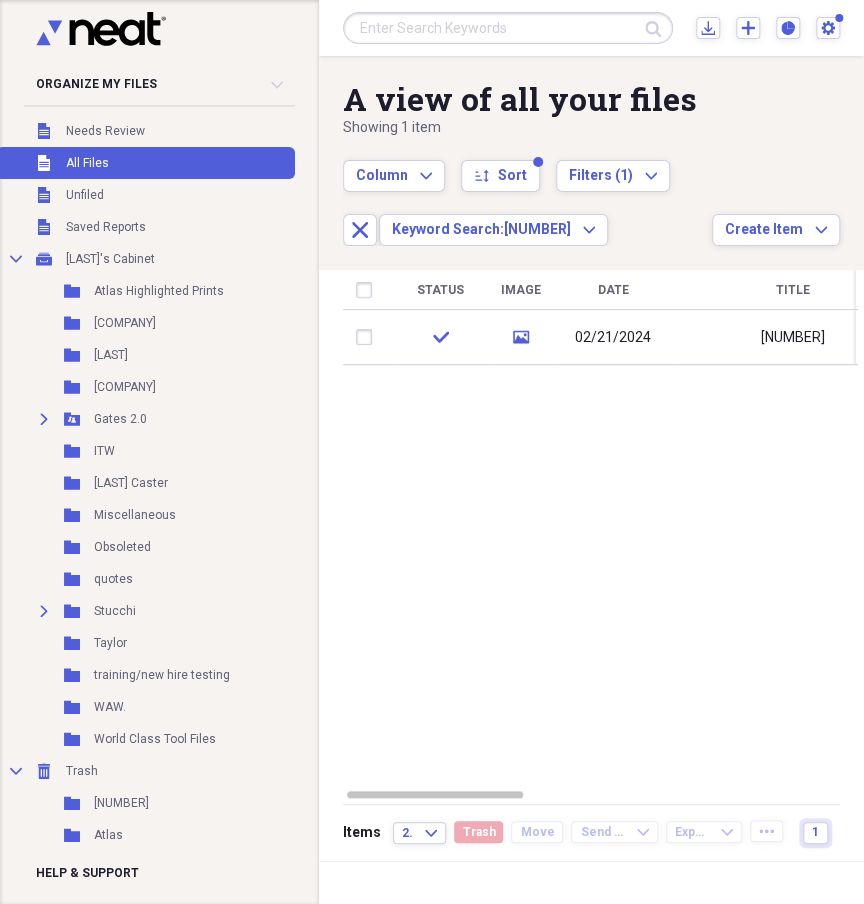 click at bounding box center (508, 28) 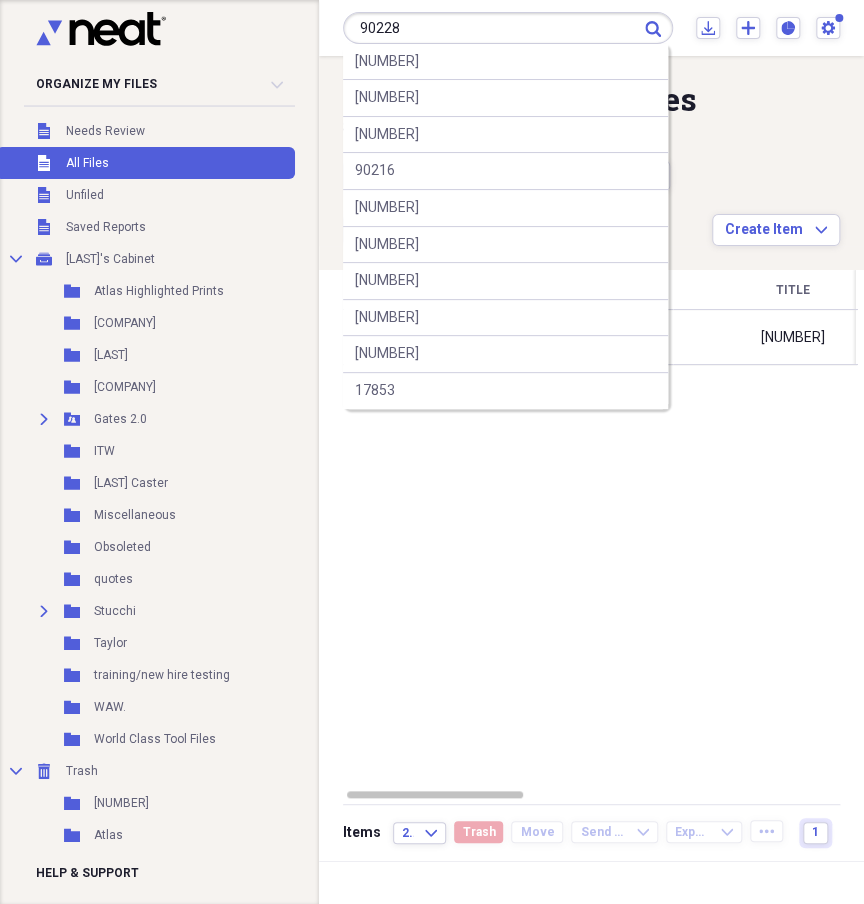 type on "90228" 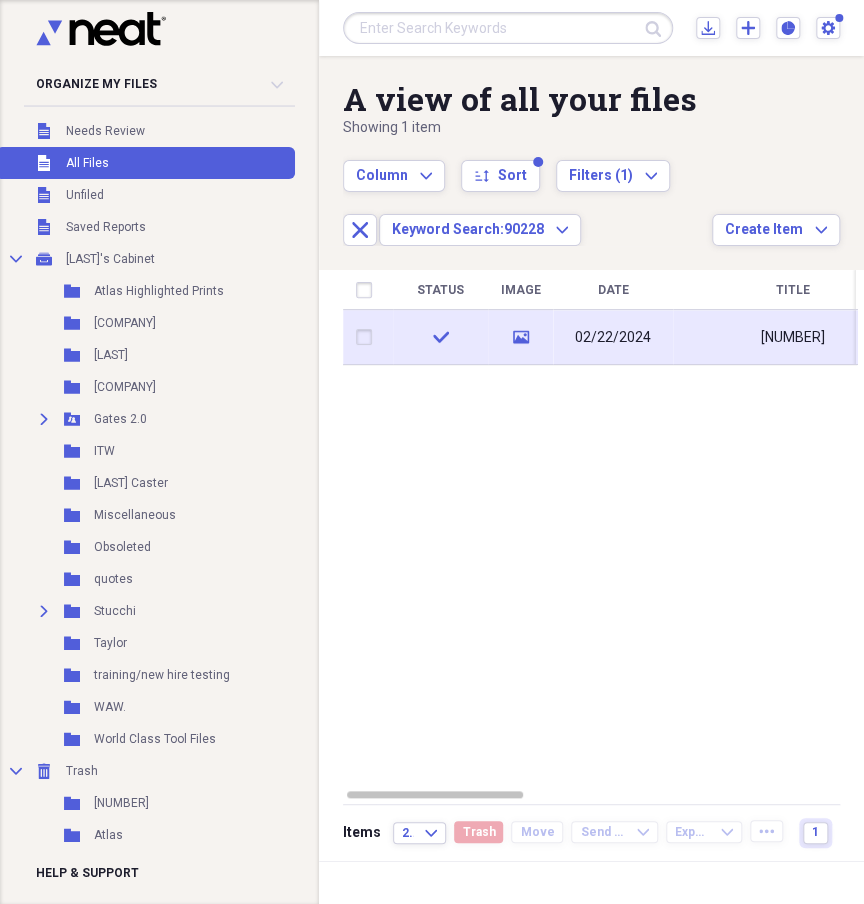 click on "[NUMBER]" at bounding box center [793, 337] 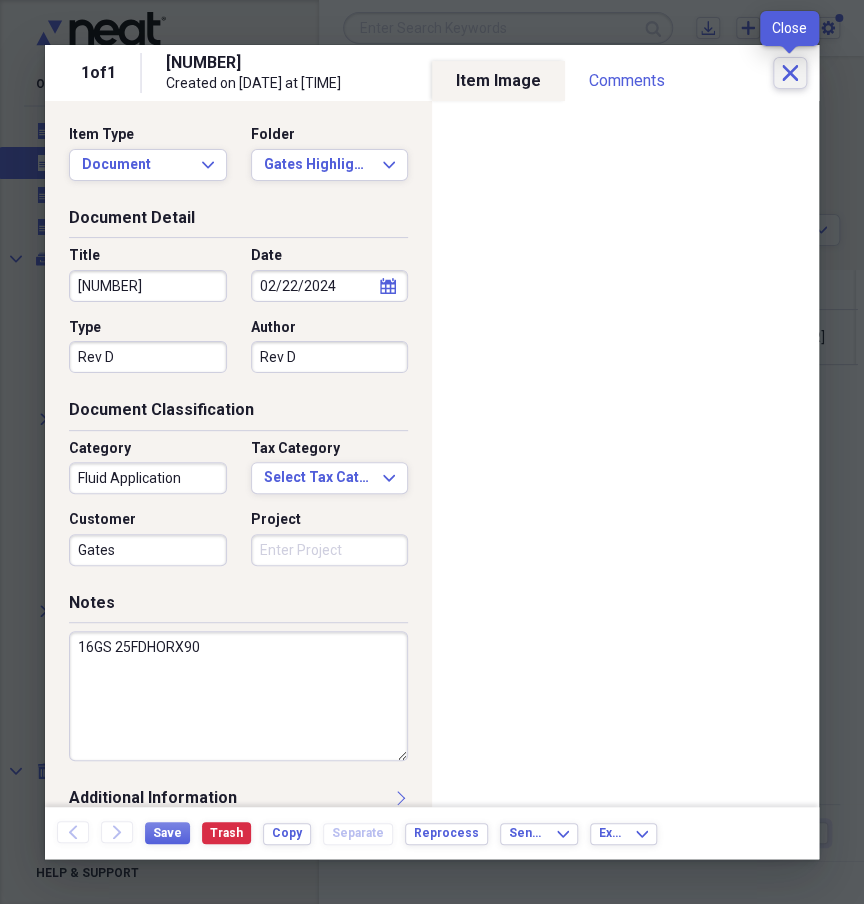 click on "Close" 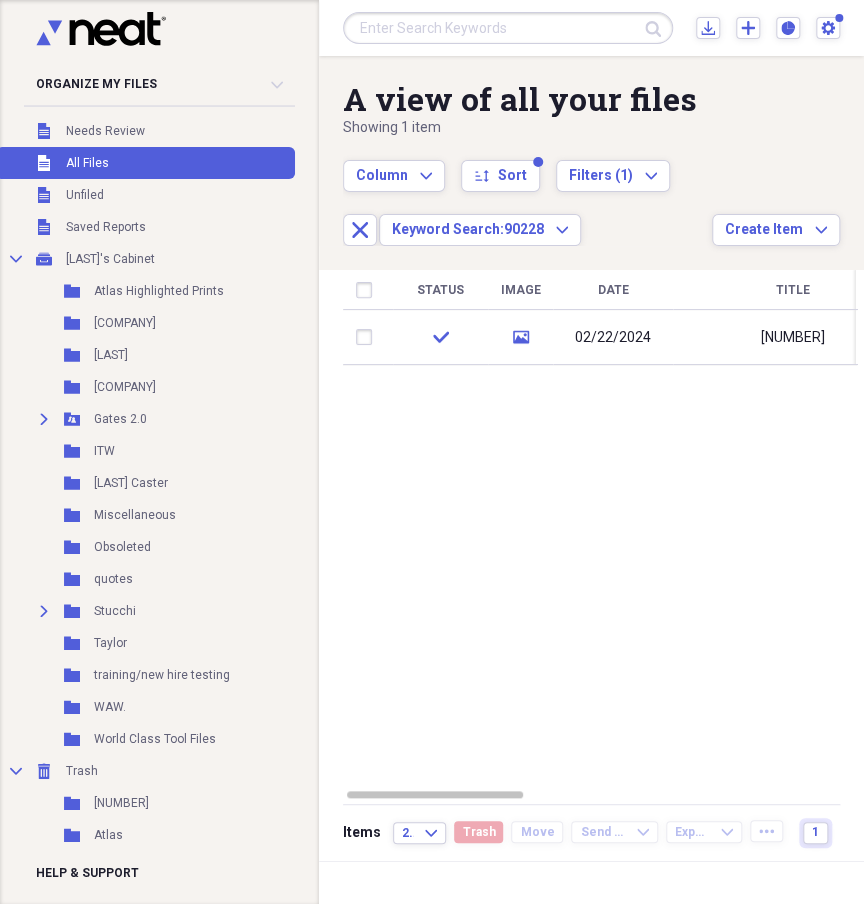 click at bounding box center (508, 28) 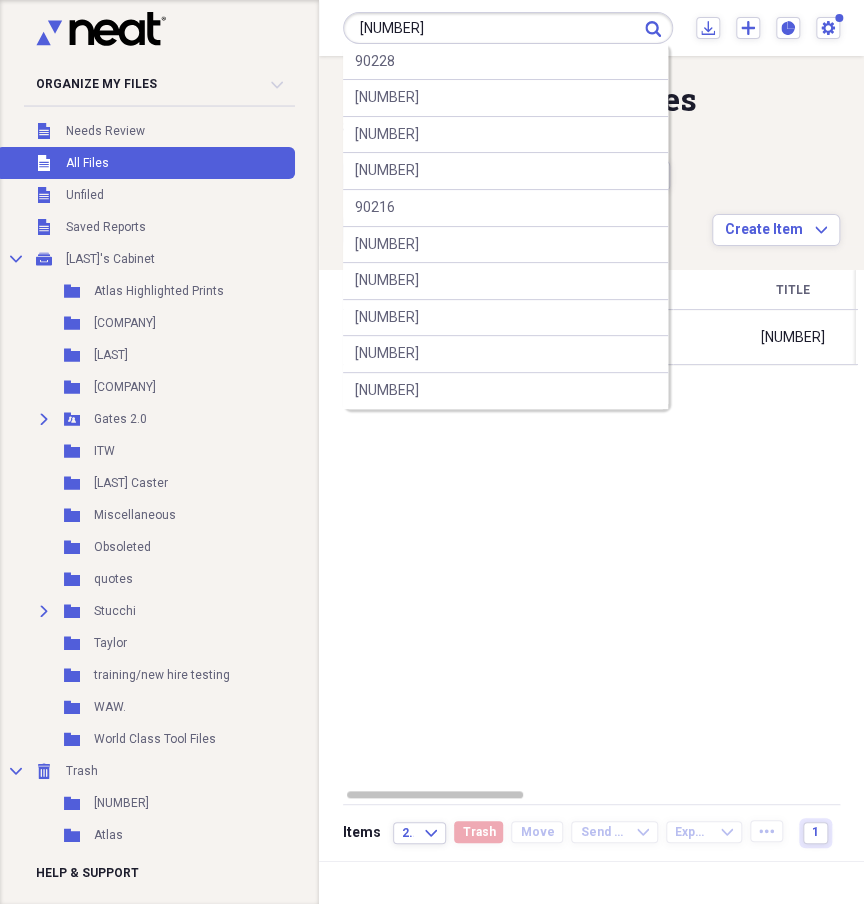 type on "[NUMBER]" 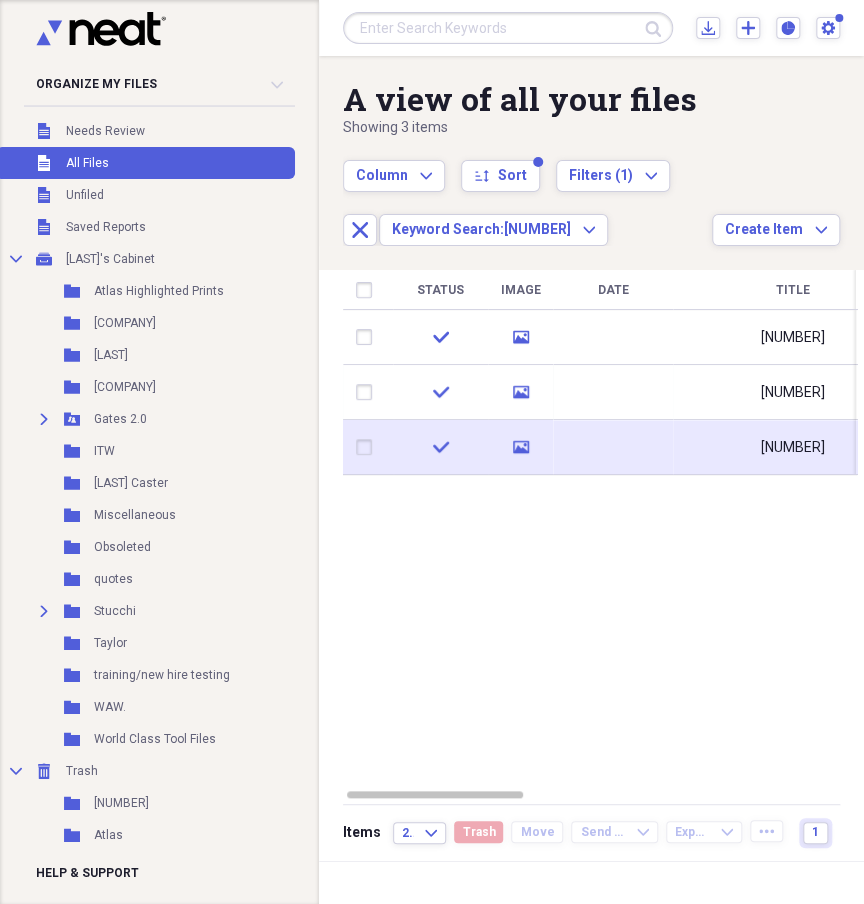 click on "[NUMBER]" at bounding box center [793, 448] 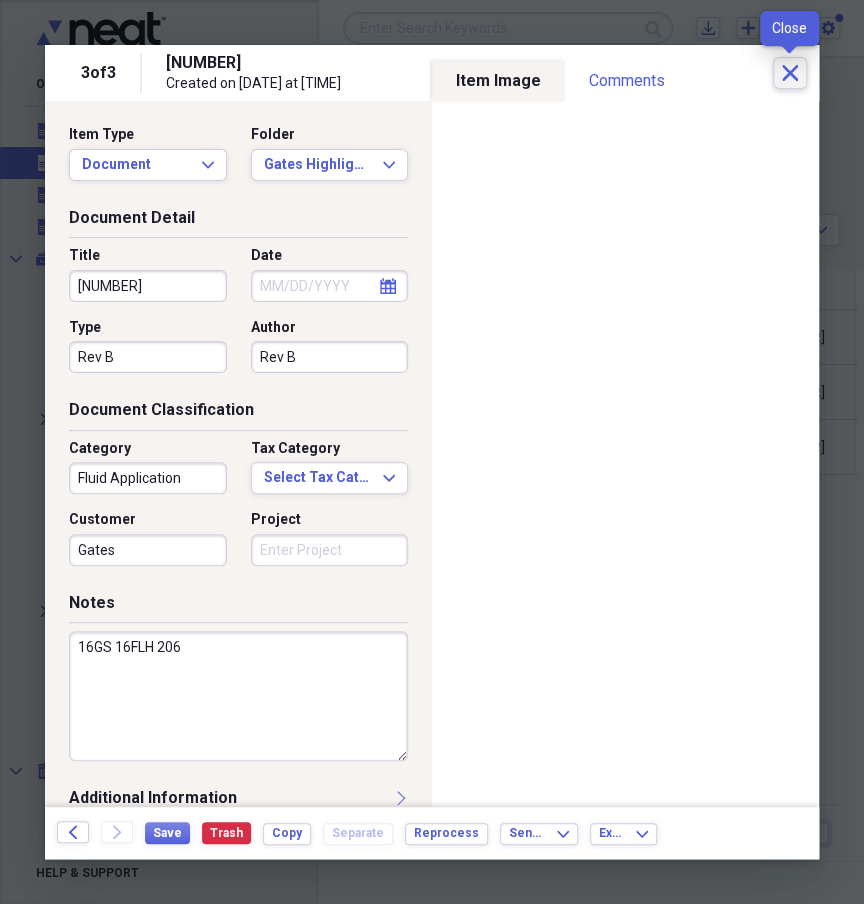 click on "Close" 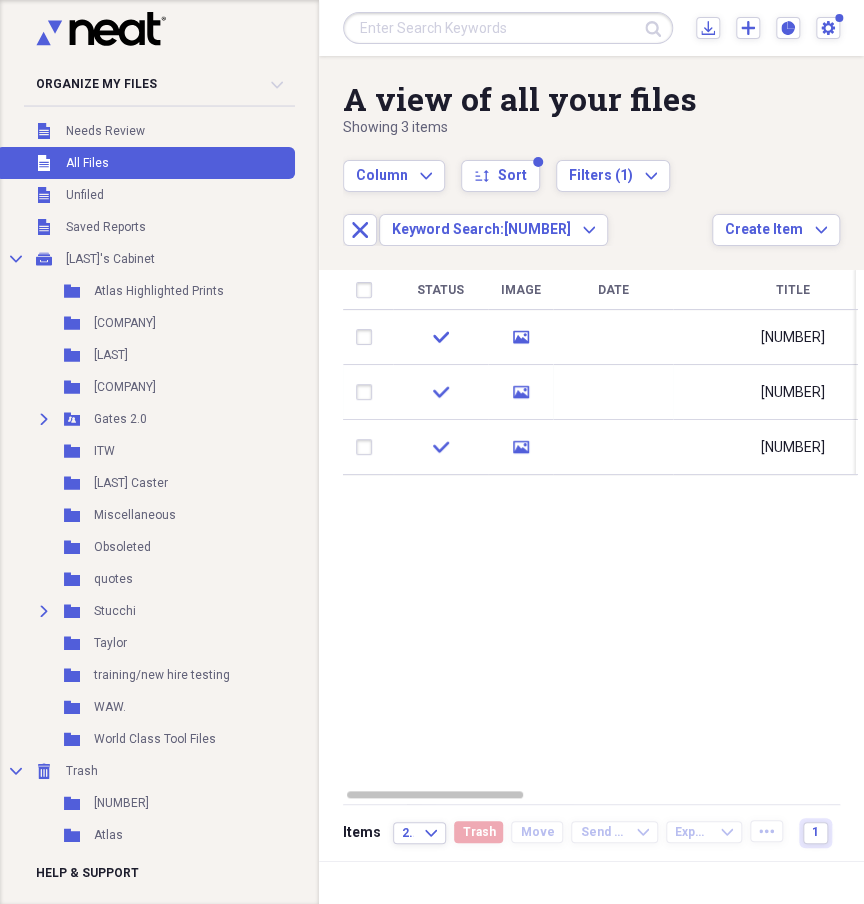 click at bounding box center [508, 28] 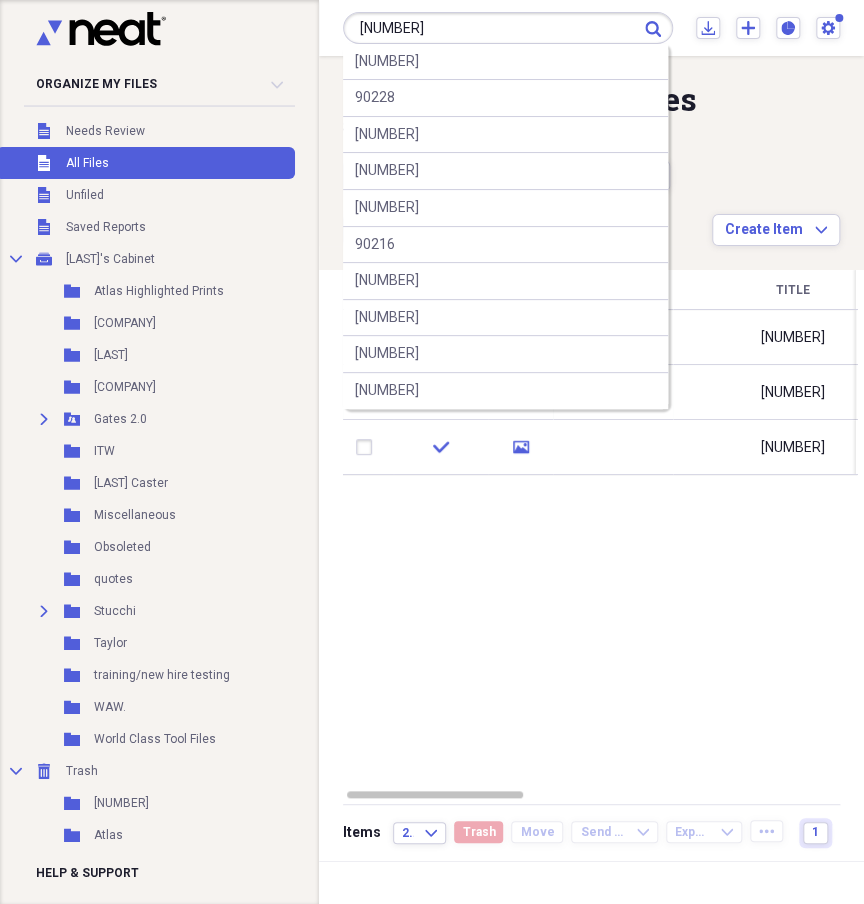 type on "[NUMBER]" 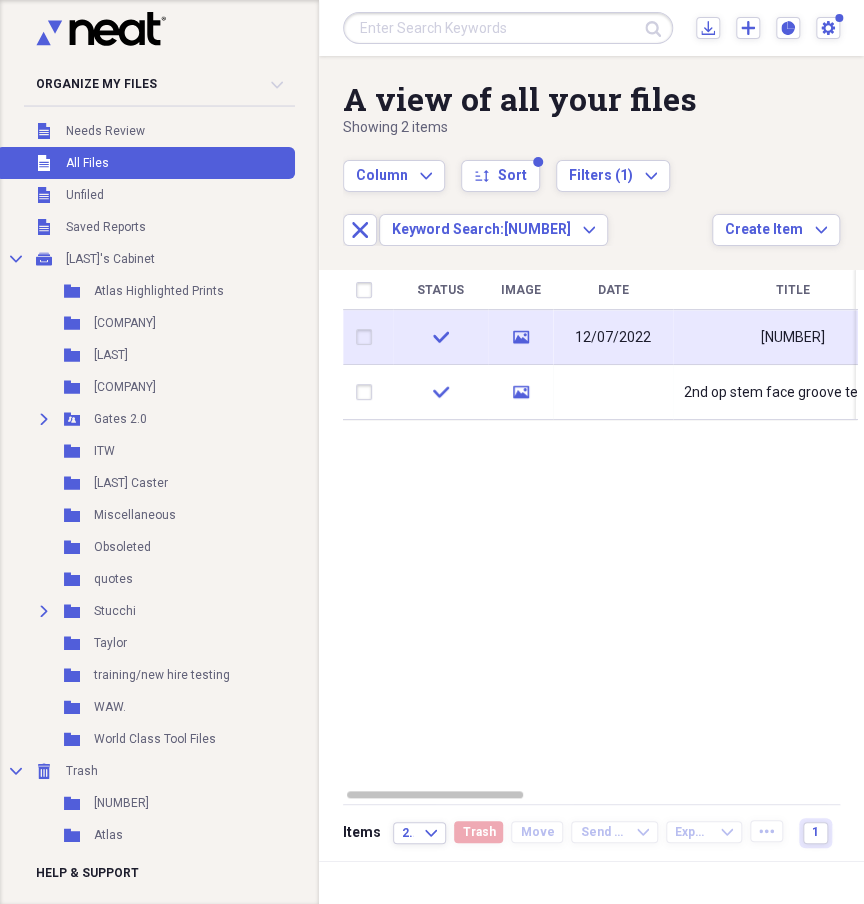 click on "[NUMBER]" at bounding box center (793, 338) 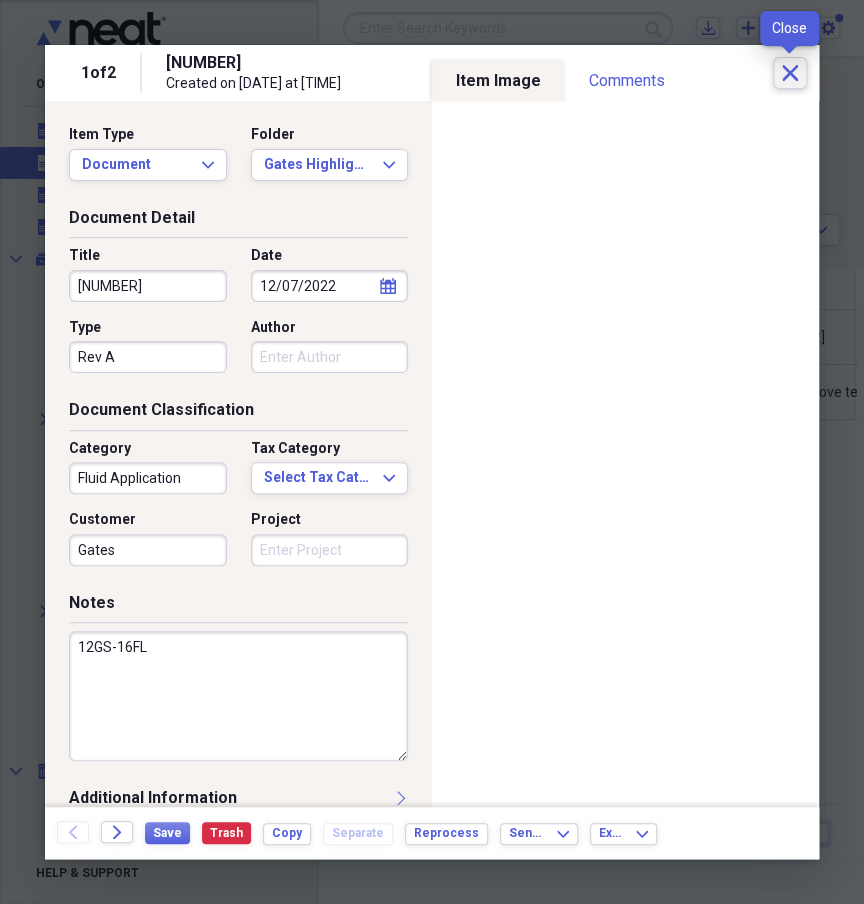 click on "Close" at bounding box center [790, 73] 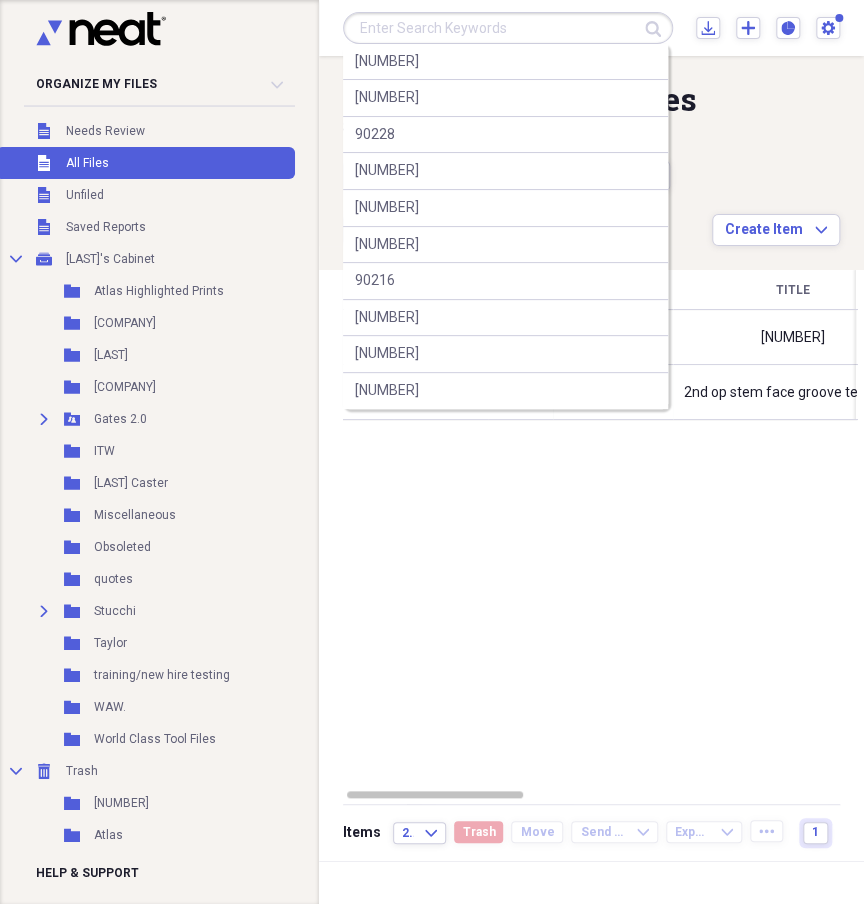 click at bounding box center [508, 28] 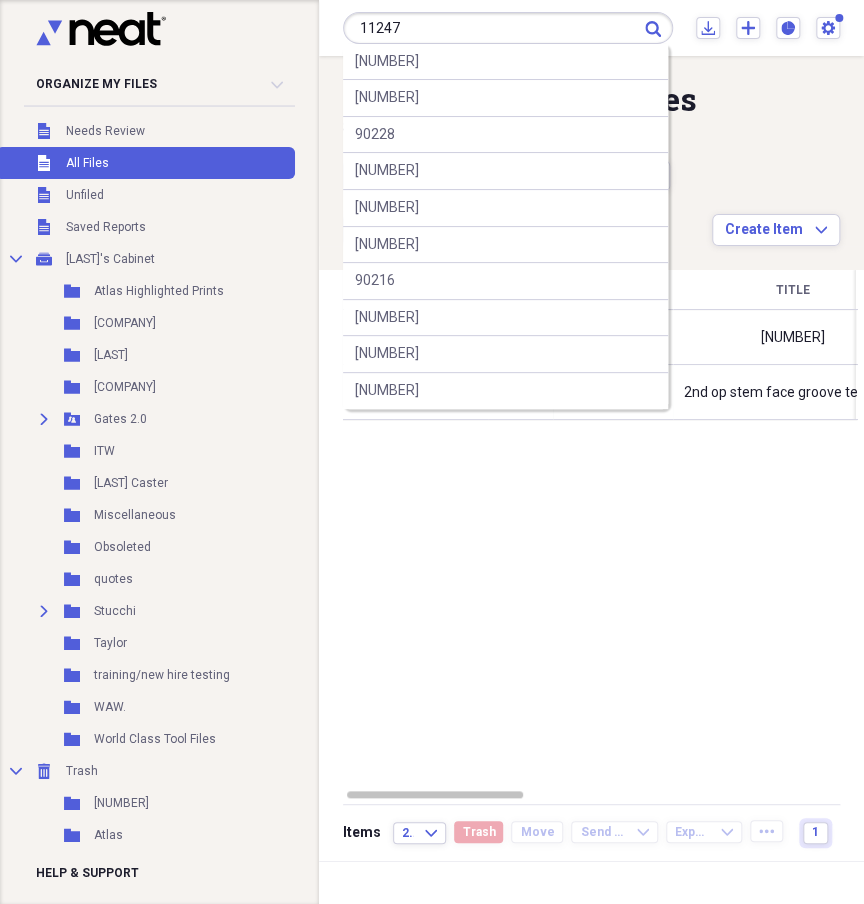 type on "11247" 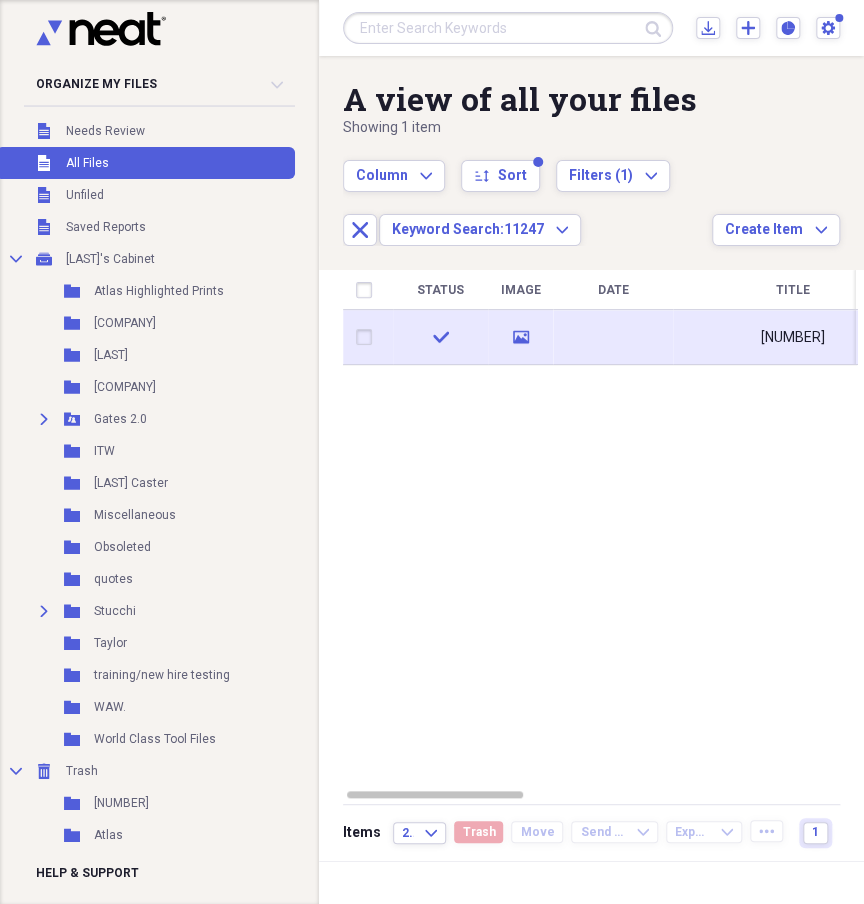 click on "[NUMBER]" at bounding box center (793, 337) 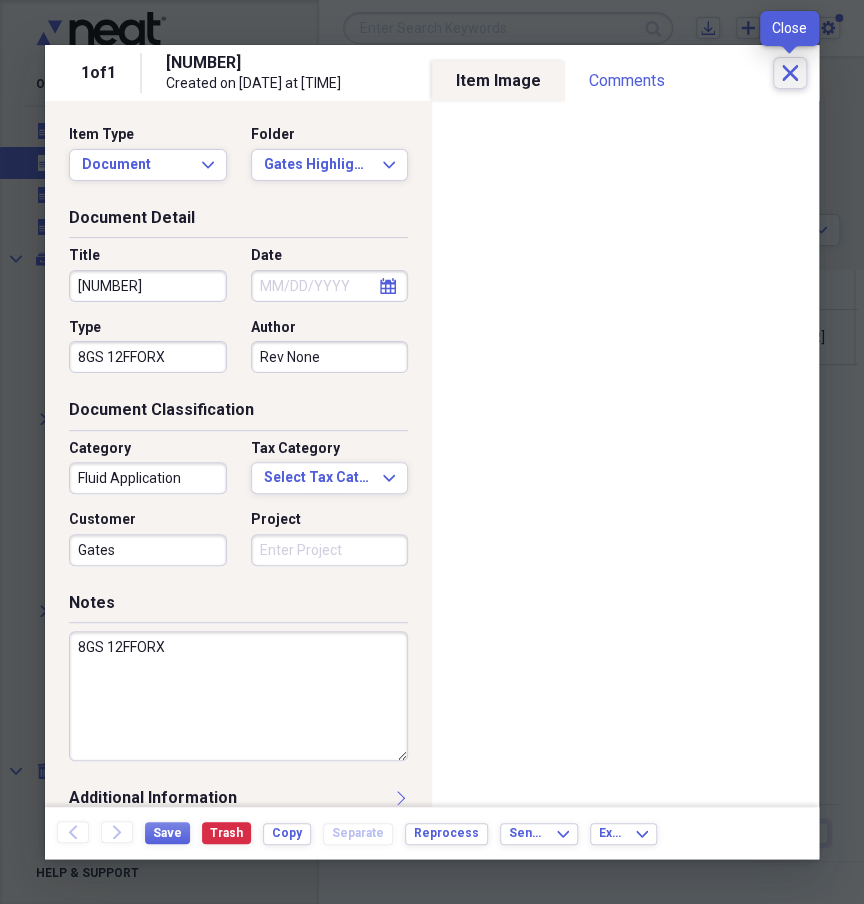 click on "Close" at bounding box center [790, 73] 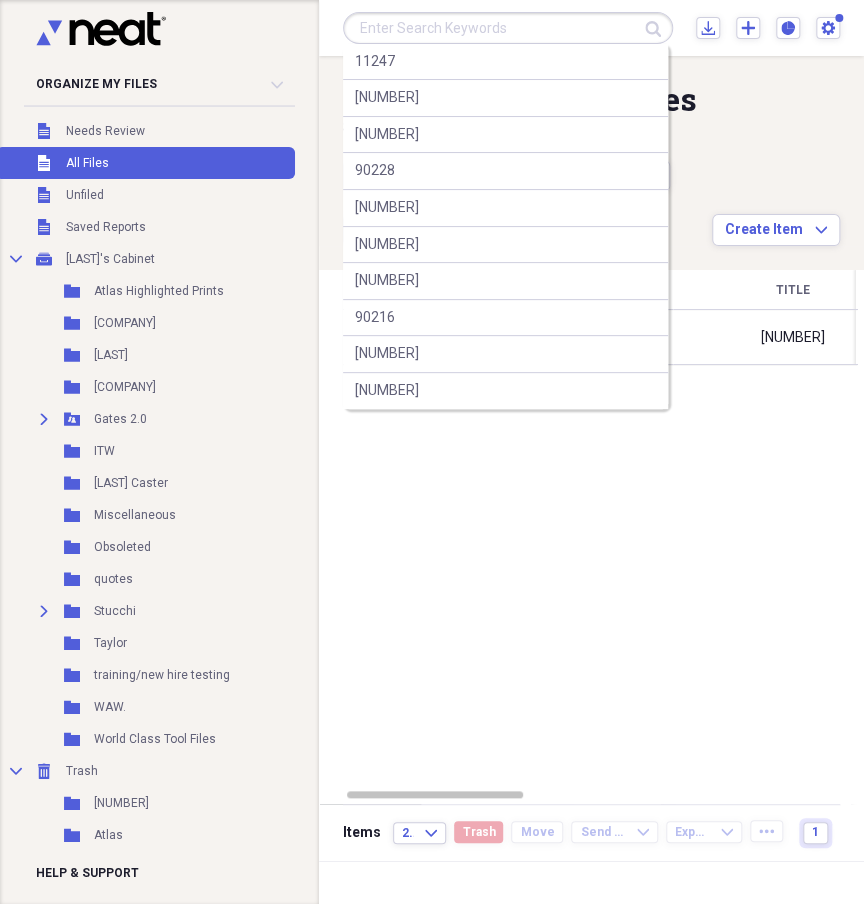 click at bounding box center [508, 28] 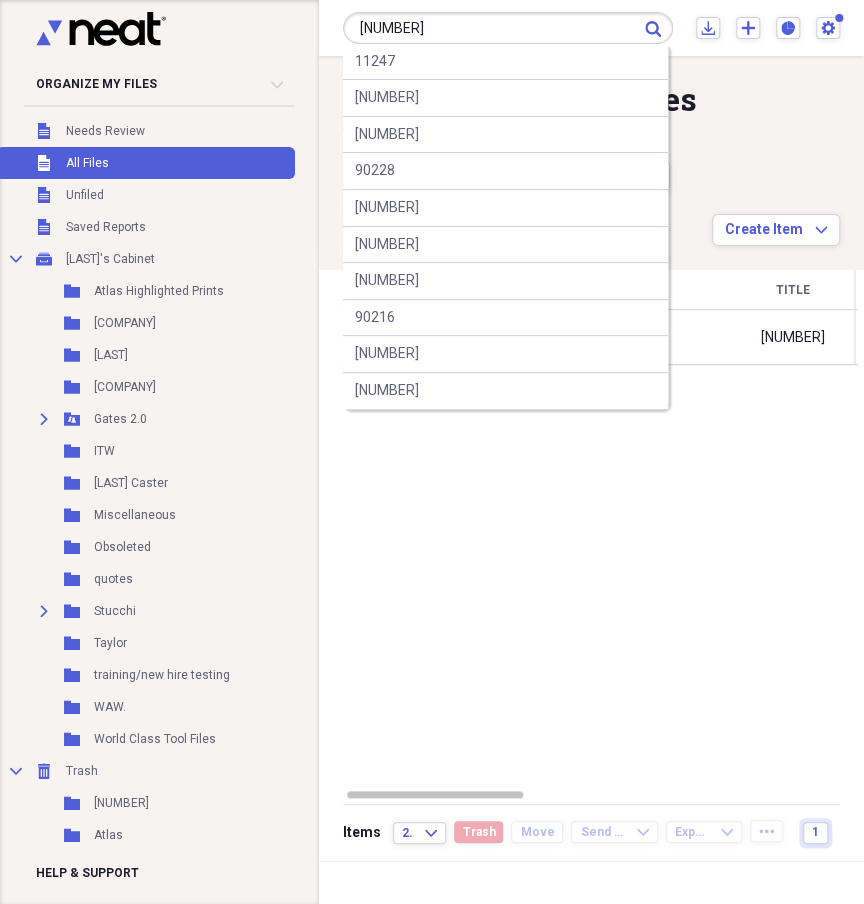 type on "[NUMBER]" 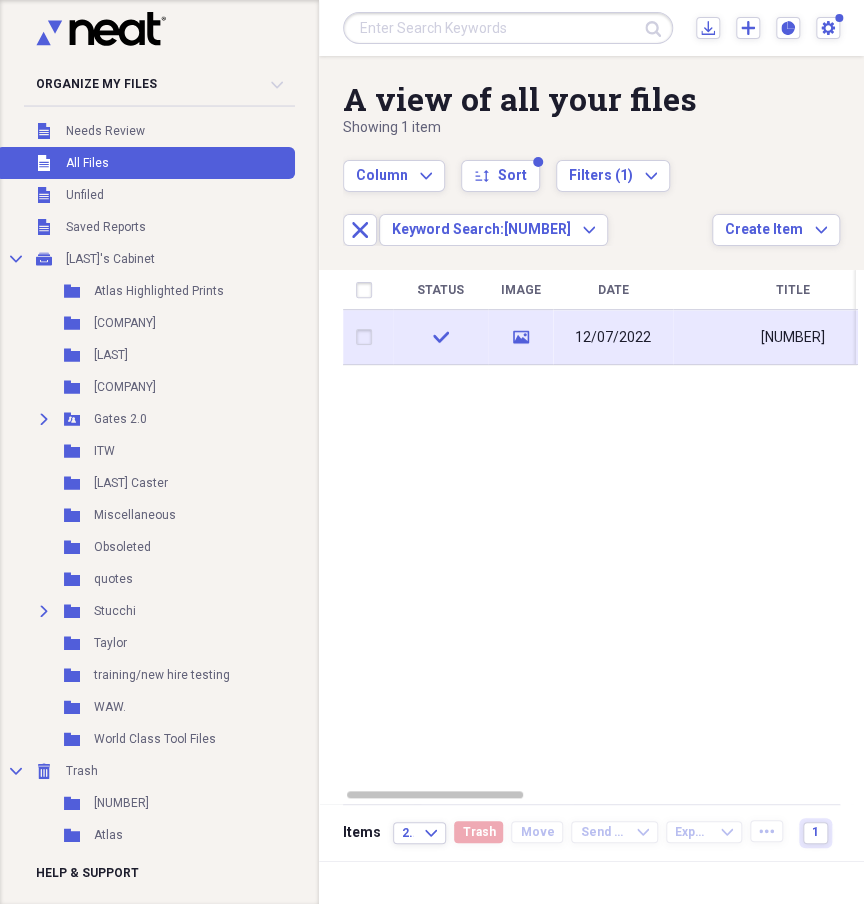 click on "[NUMBER]" at bounding box center [793, 338] 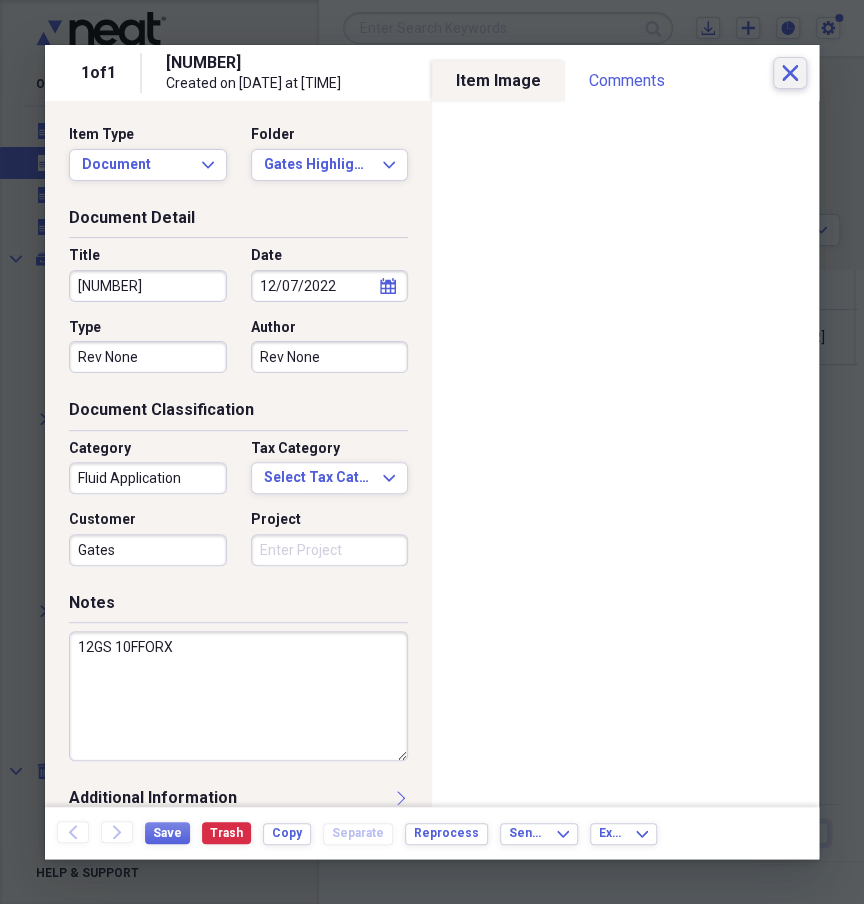 click 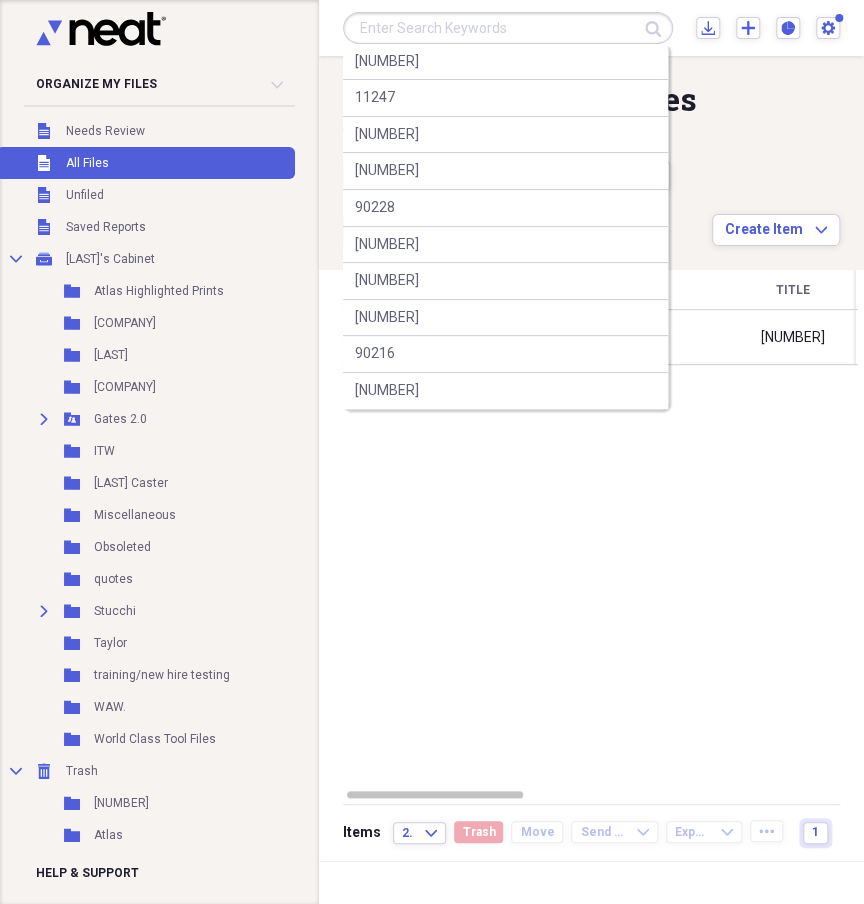click at bounding box center (508, 28) 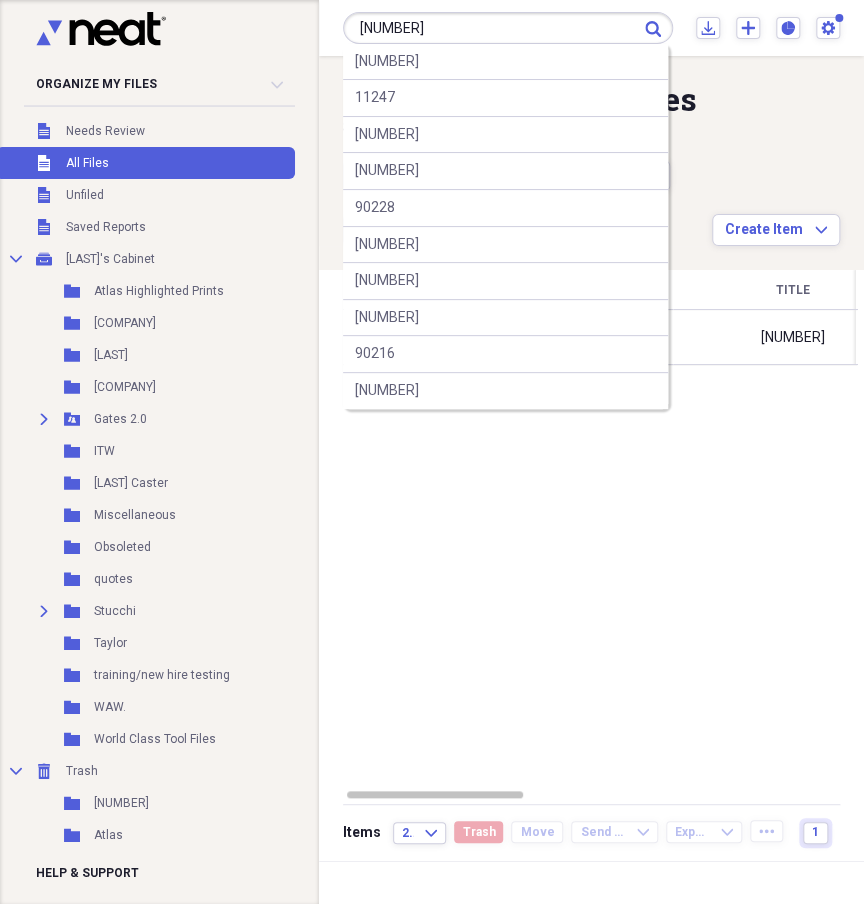 type on "[NUMBER]" 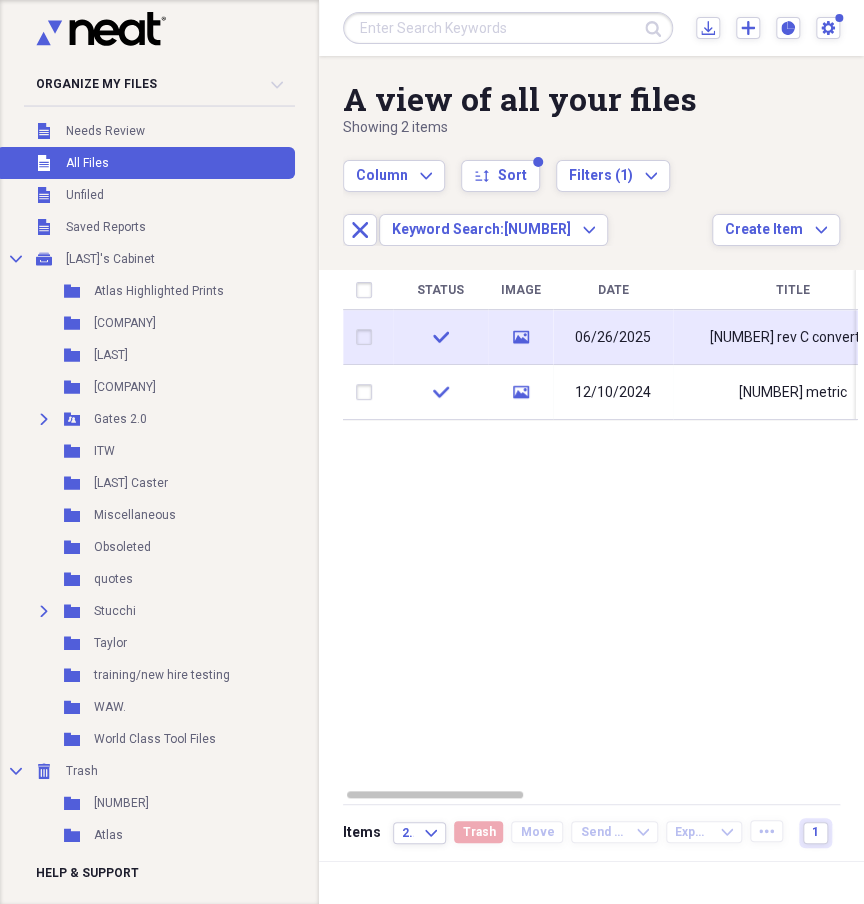 click on "[NUMBER] rev C converted" at bounding box center (793, 338) 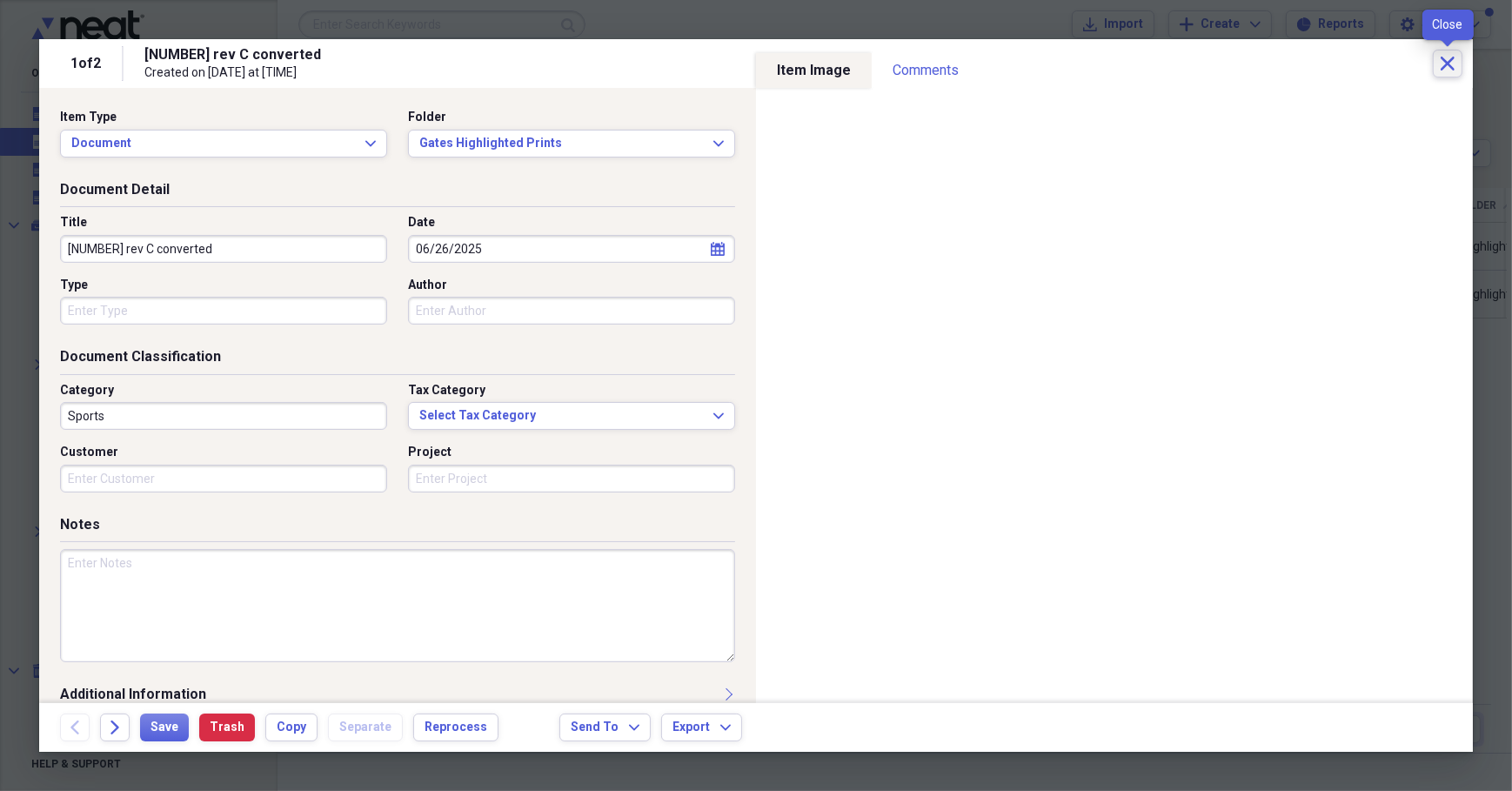click on "Close" at bounding box center (1448, 64) 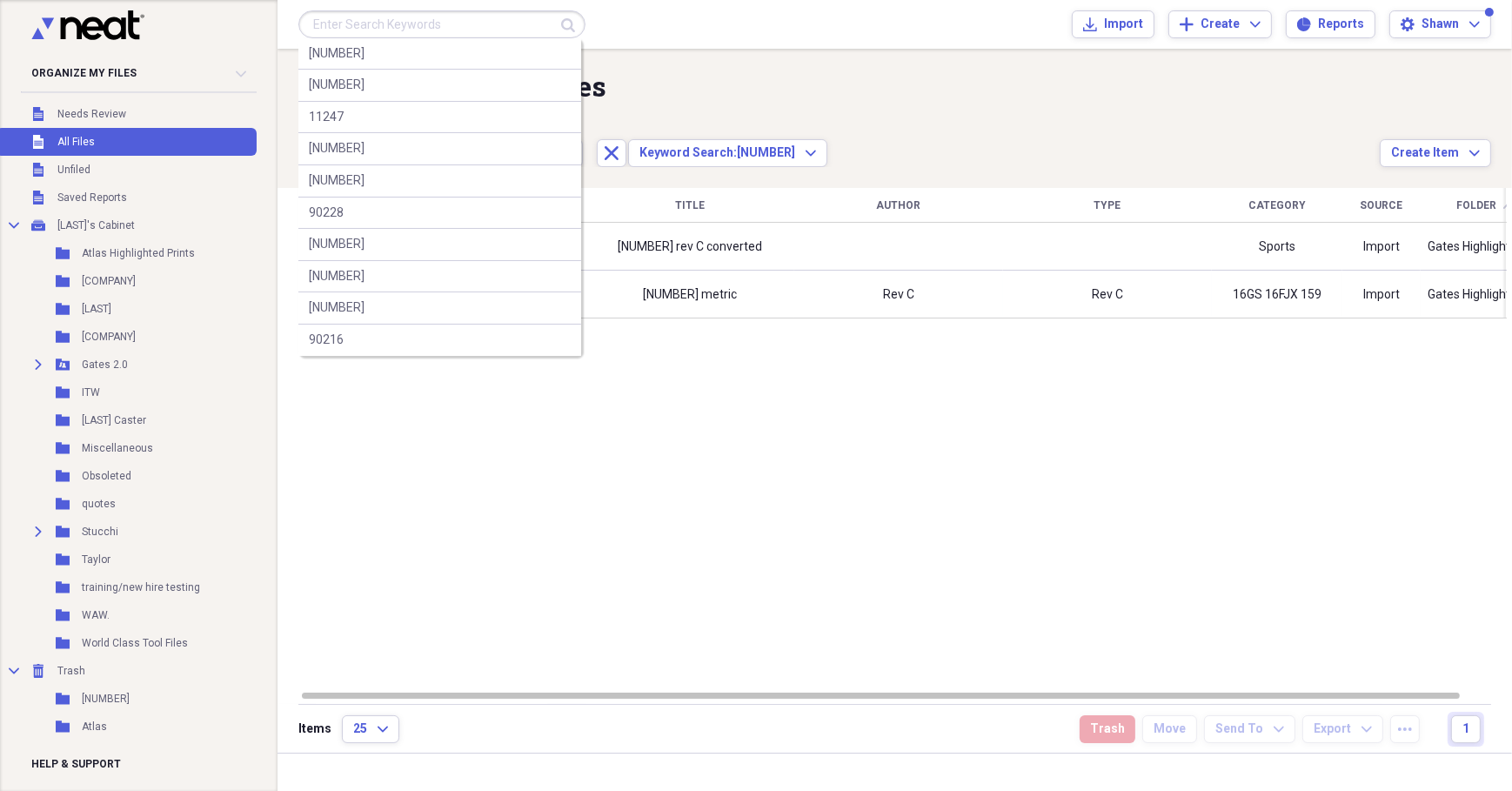 paste on "[PRICE]" 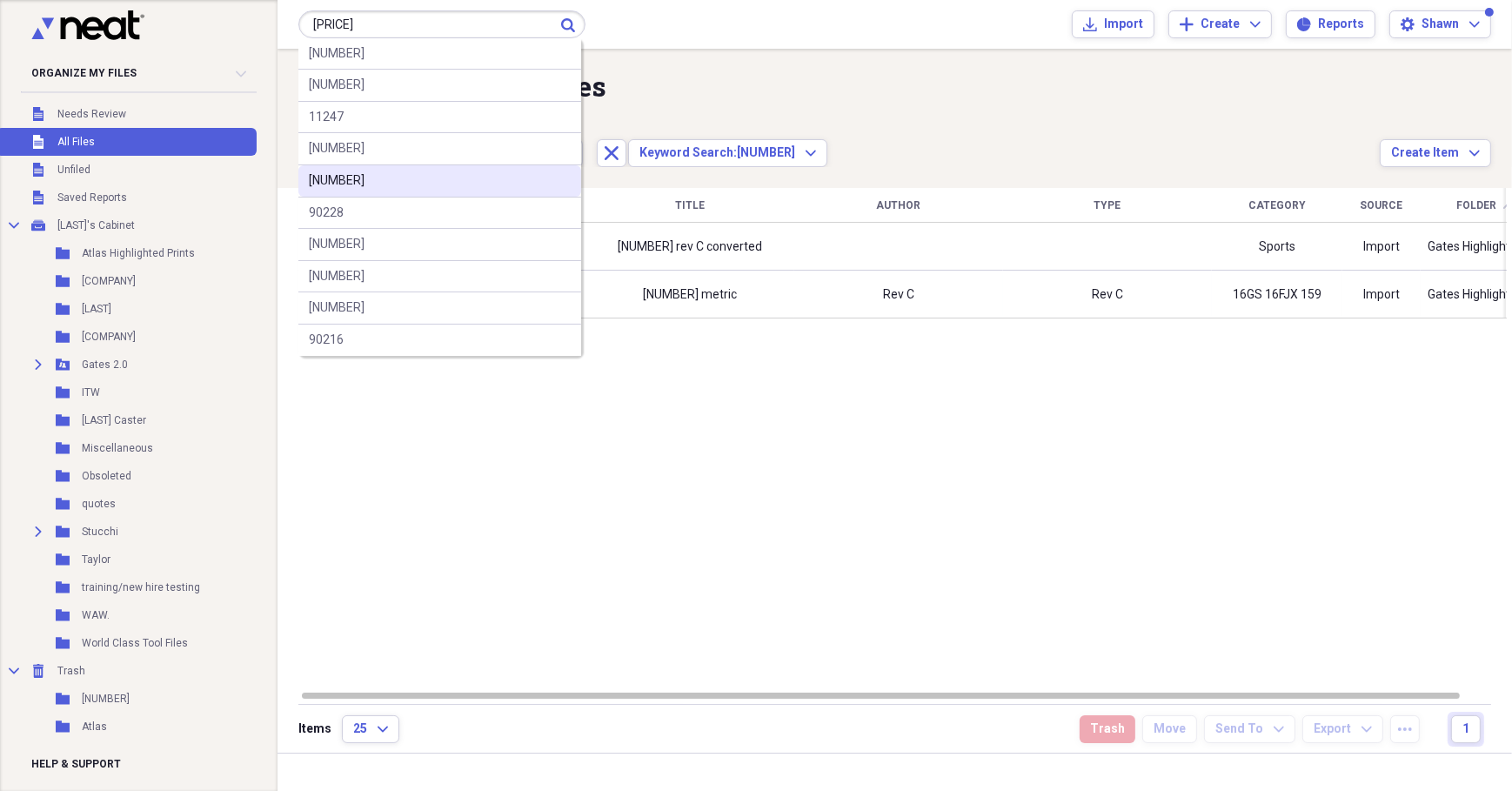type on "[PRICE]" 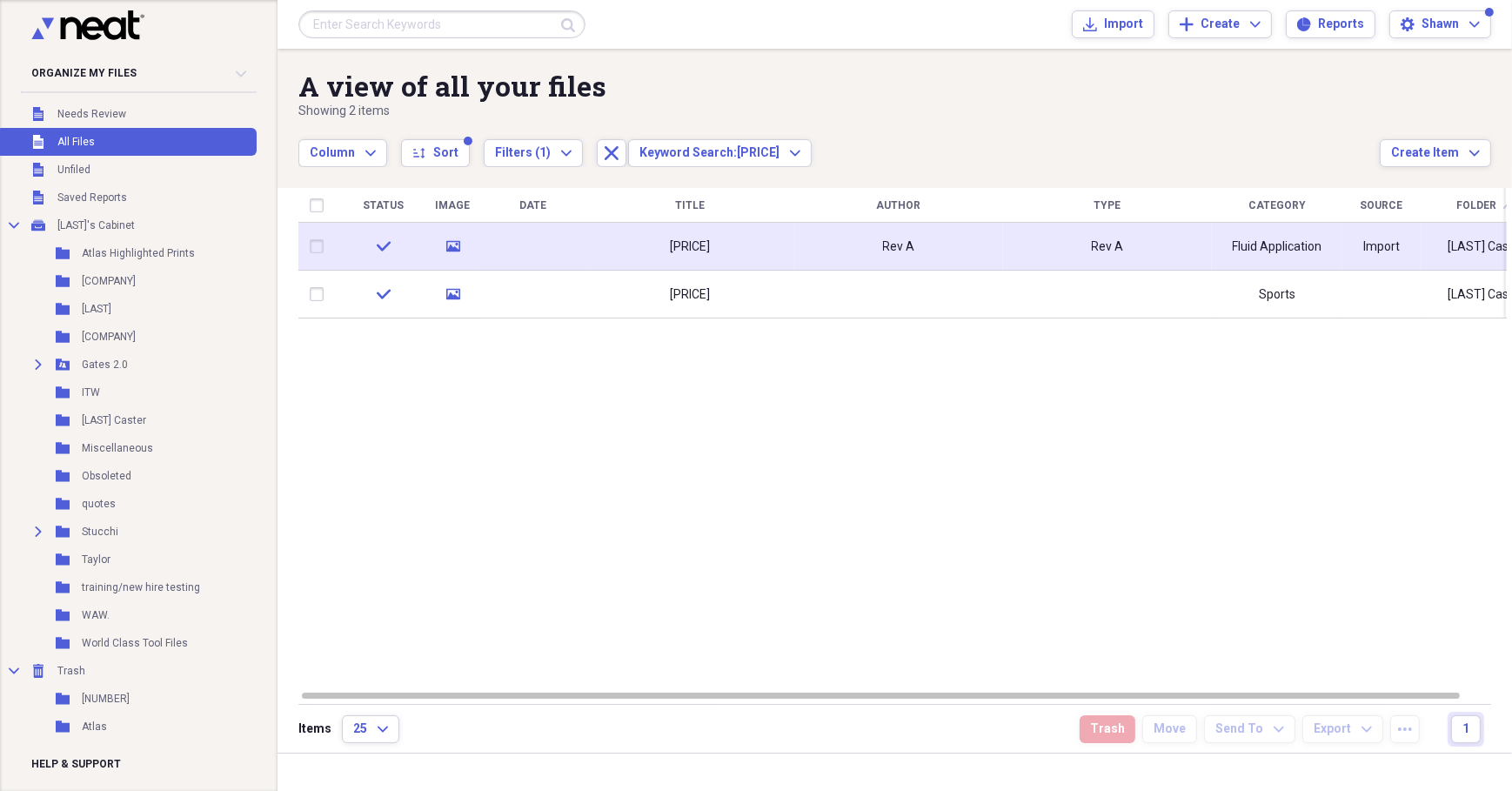 click on "[PRICE]" at bounding box center [690, 246] 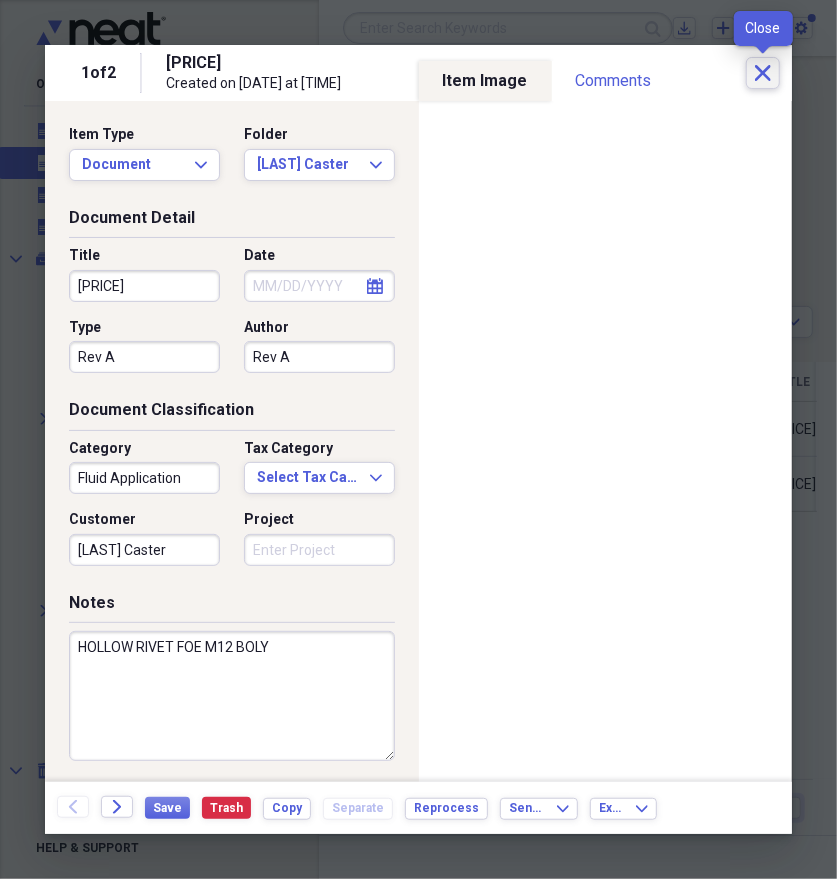 click on "Close" 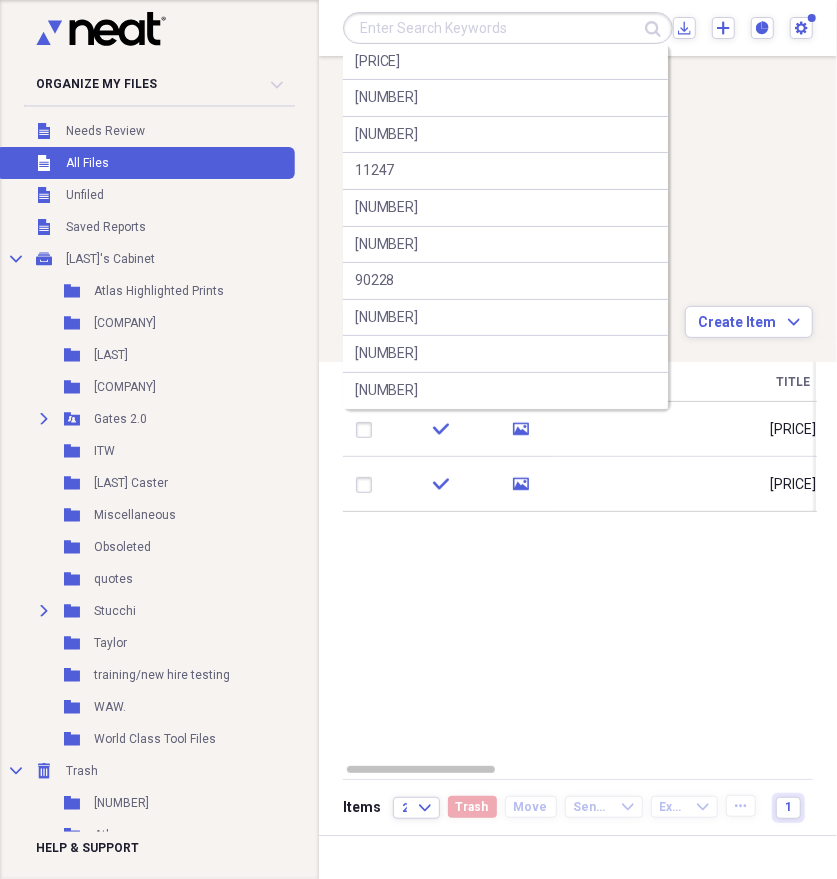 click at bounding box center [508, 28] 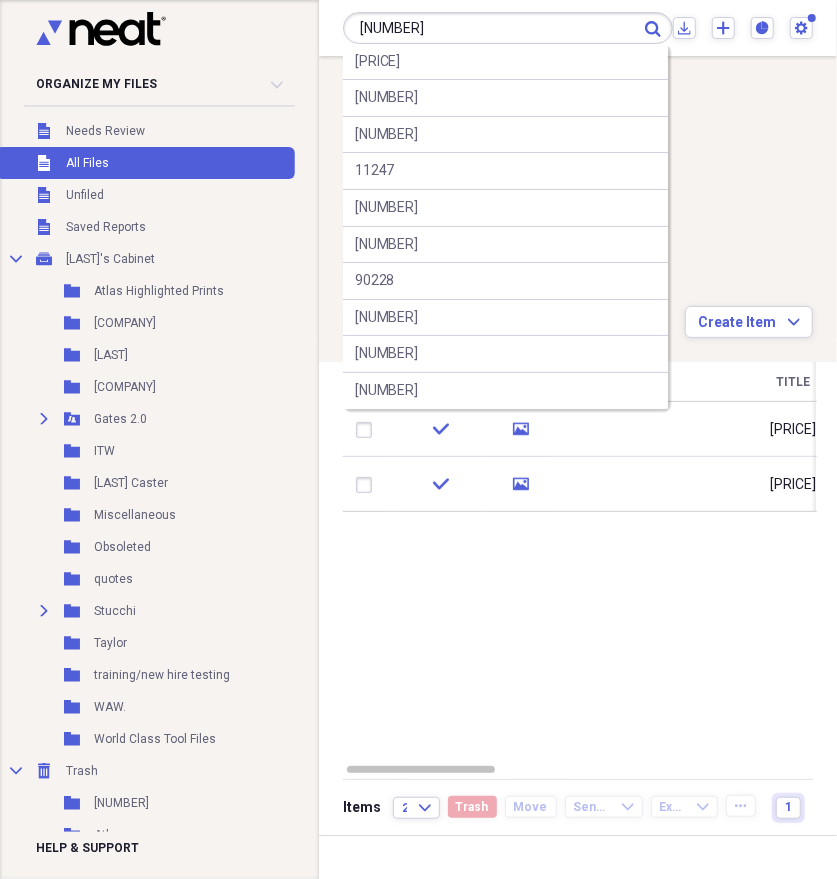 type on "[NUMBER]" 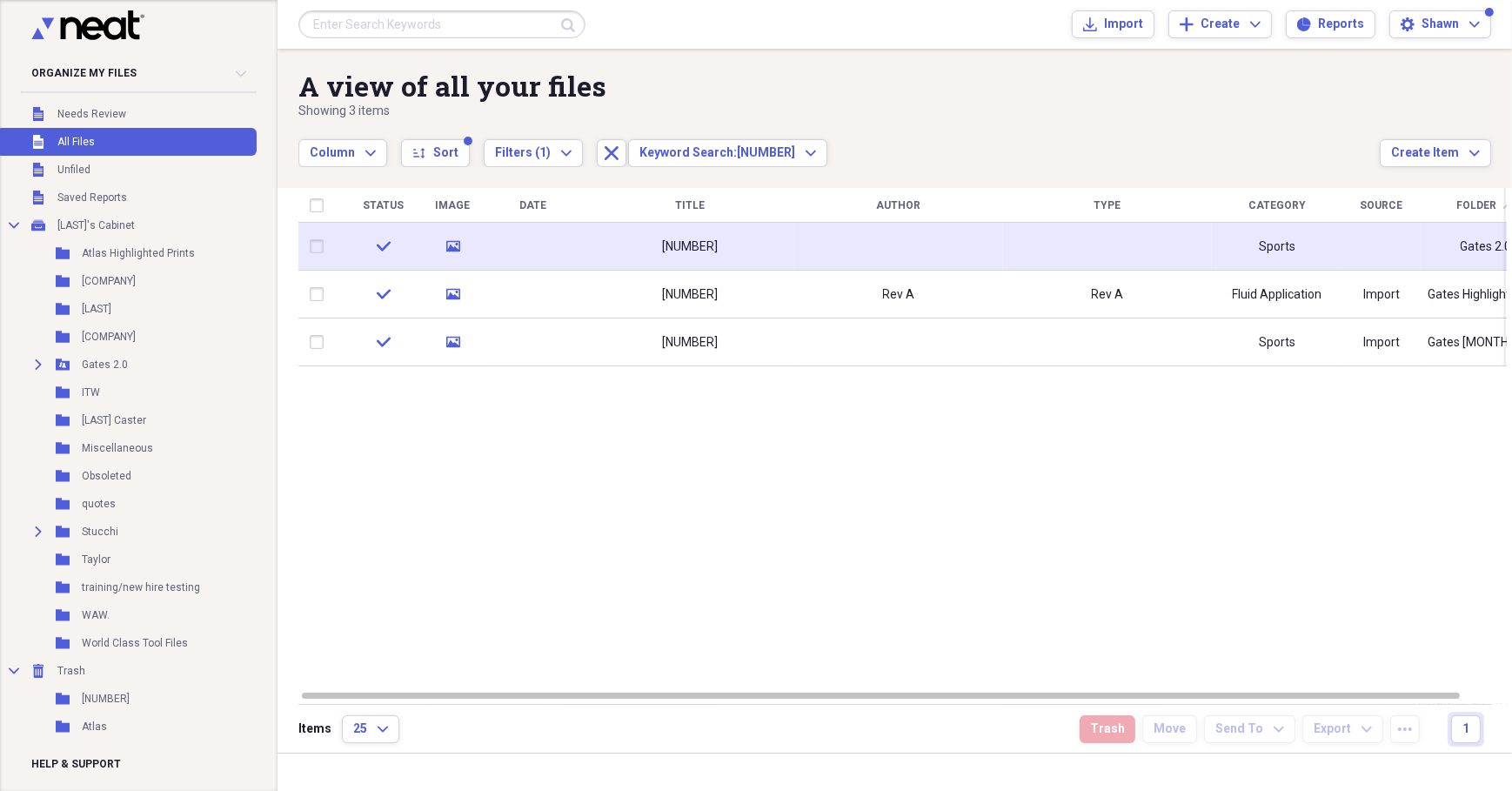 click on "[NUMBER]" at bounding box center (690, 246) 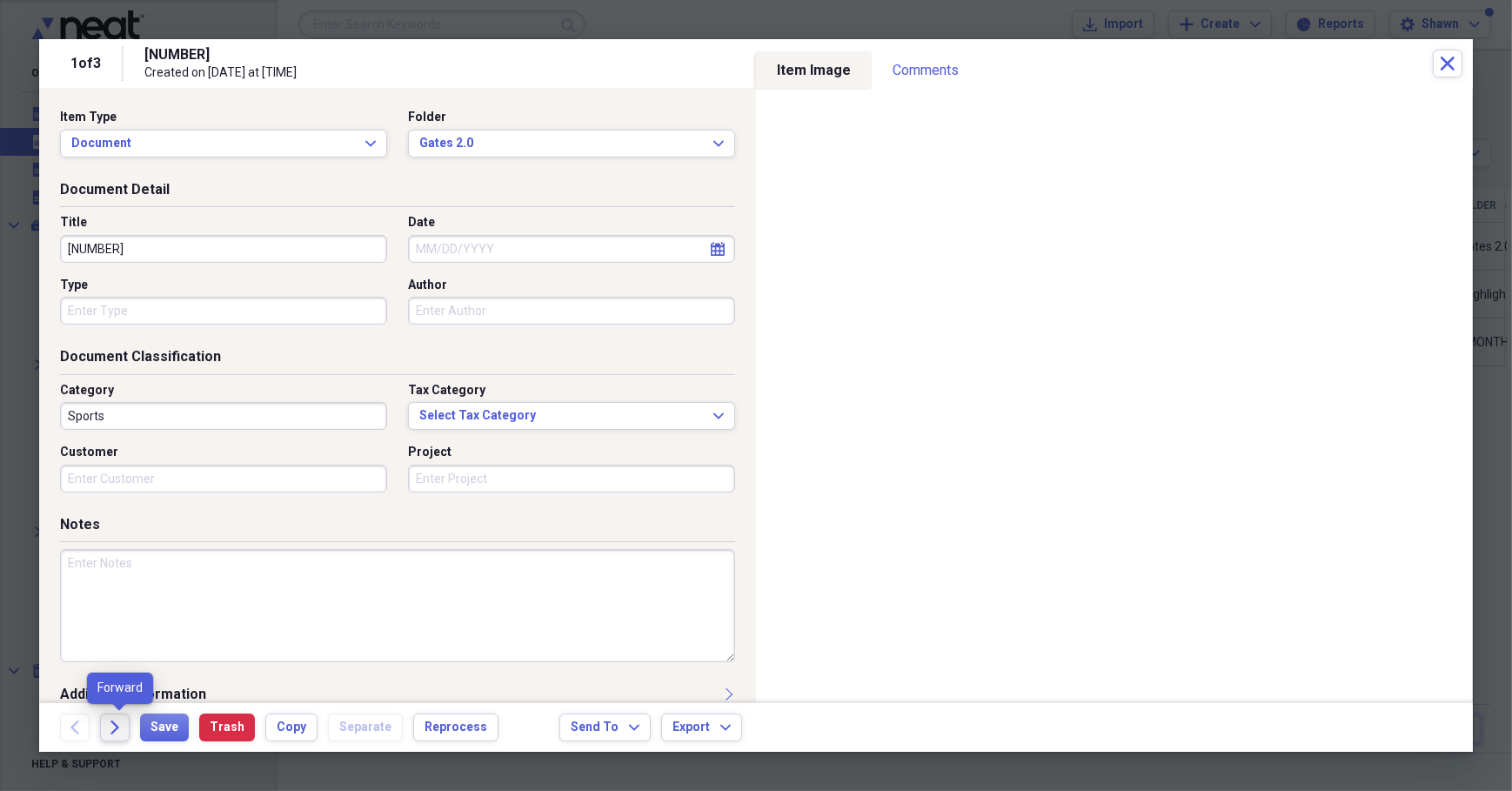 click on "Forward" 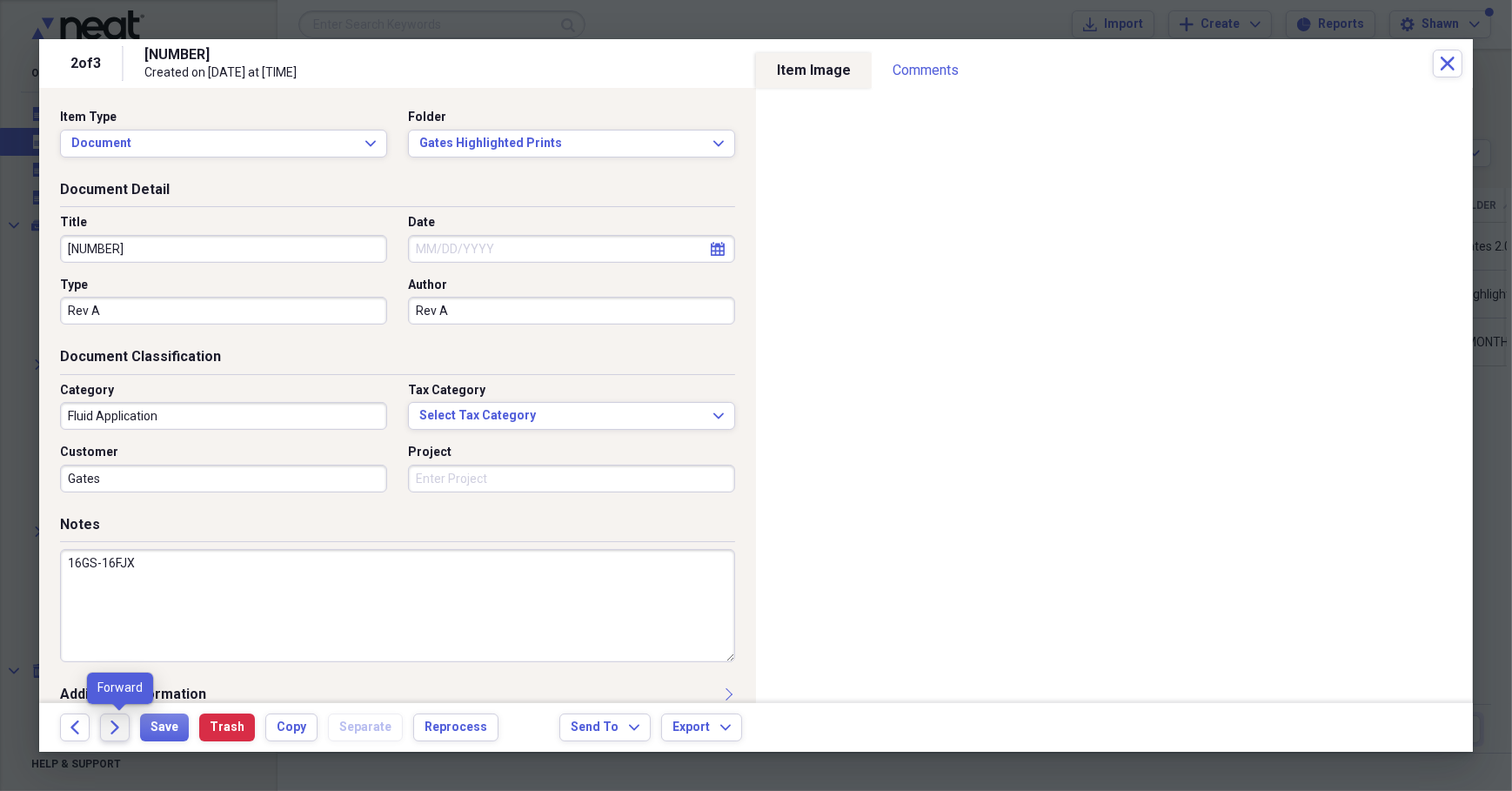 click on "Forward" 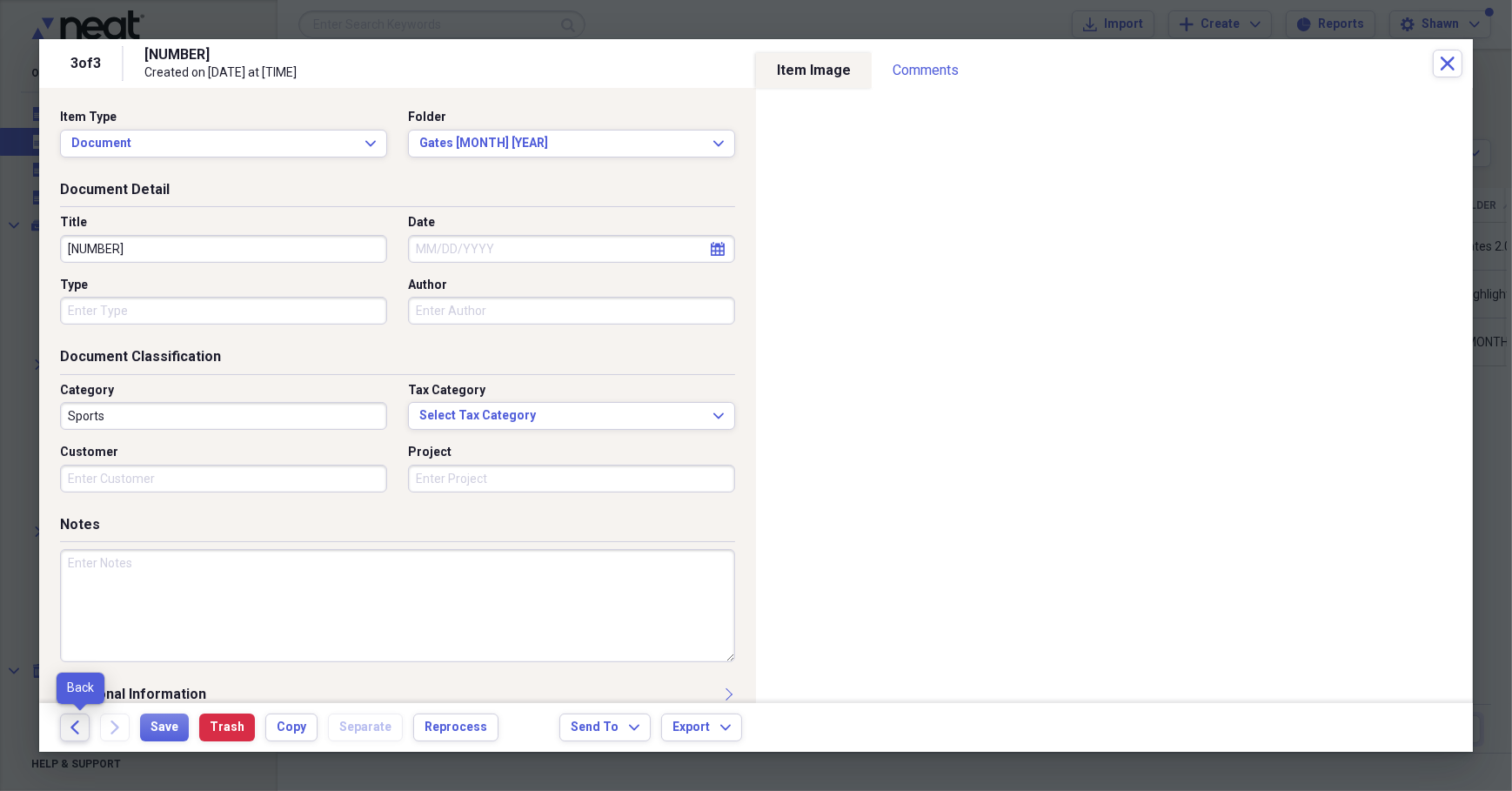 click on "Back" 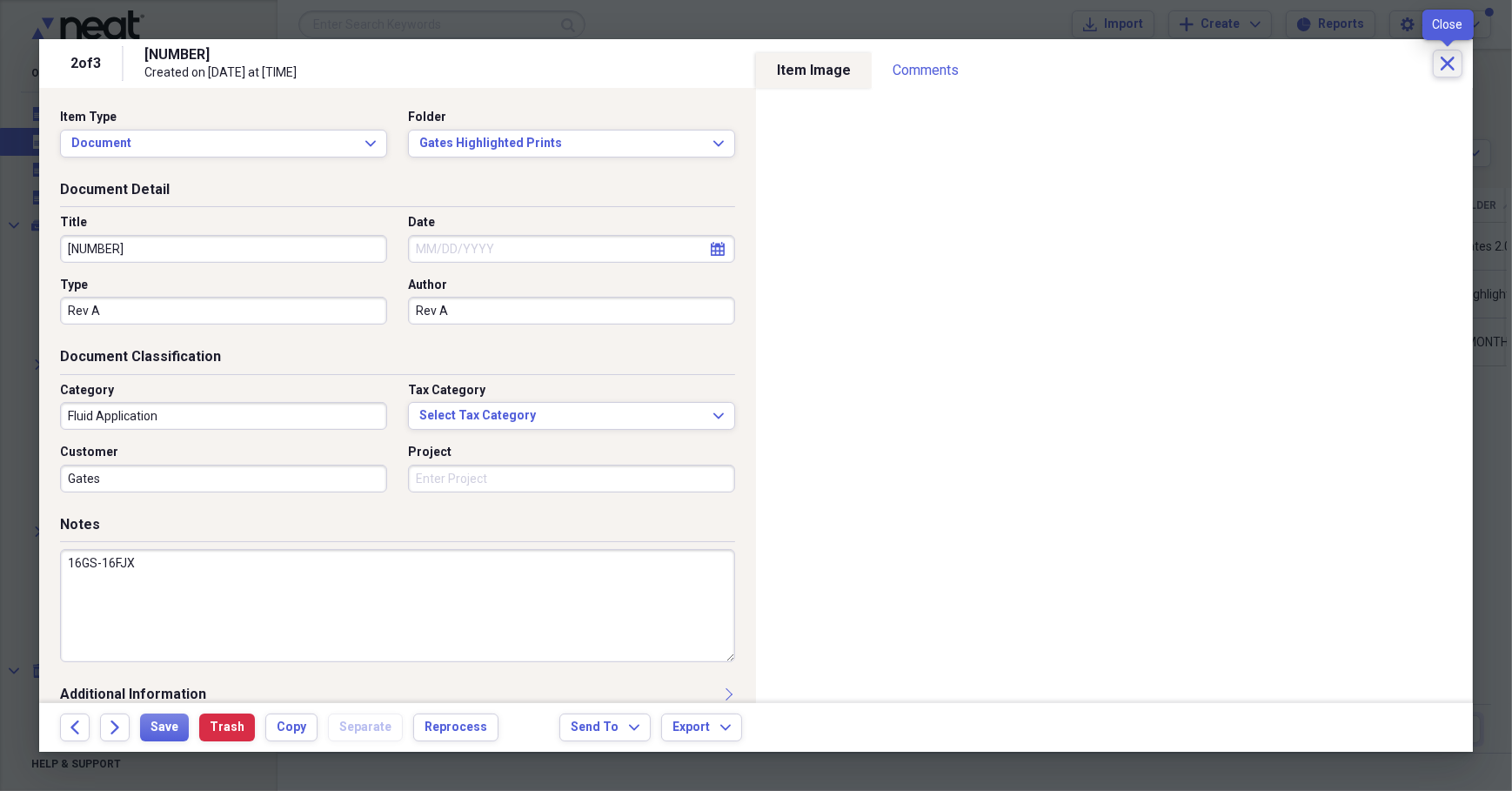 click on "Close" 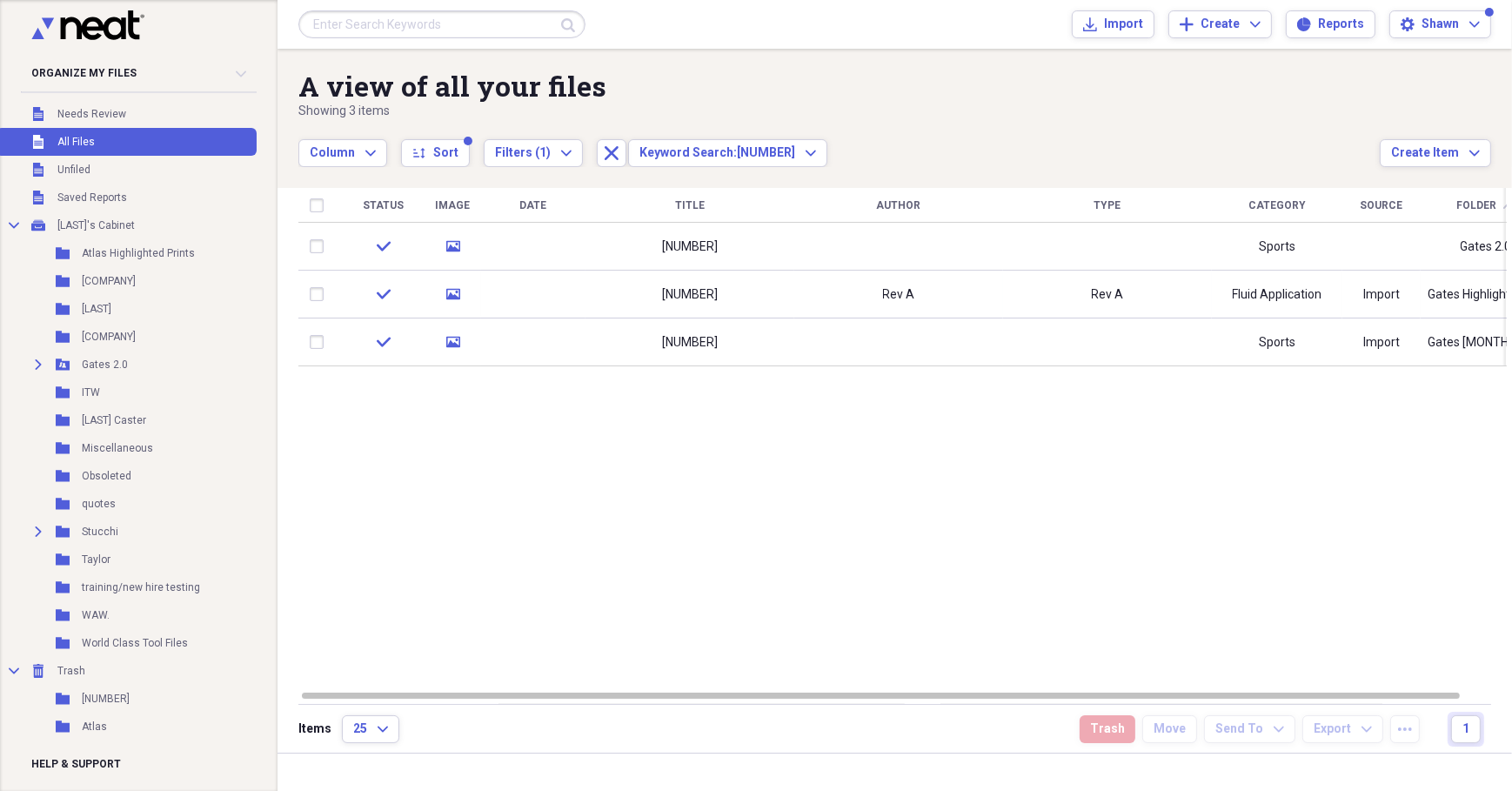click at bounding box center [442, 24] 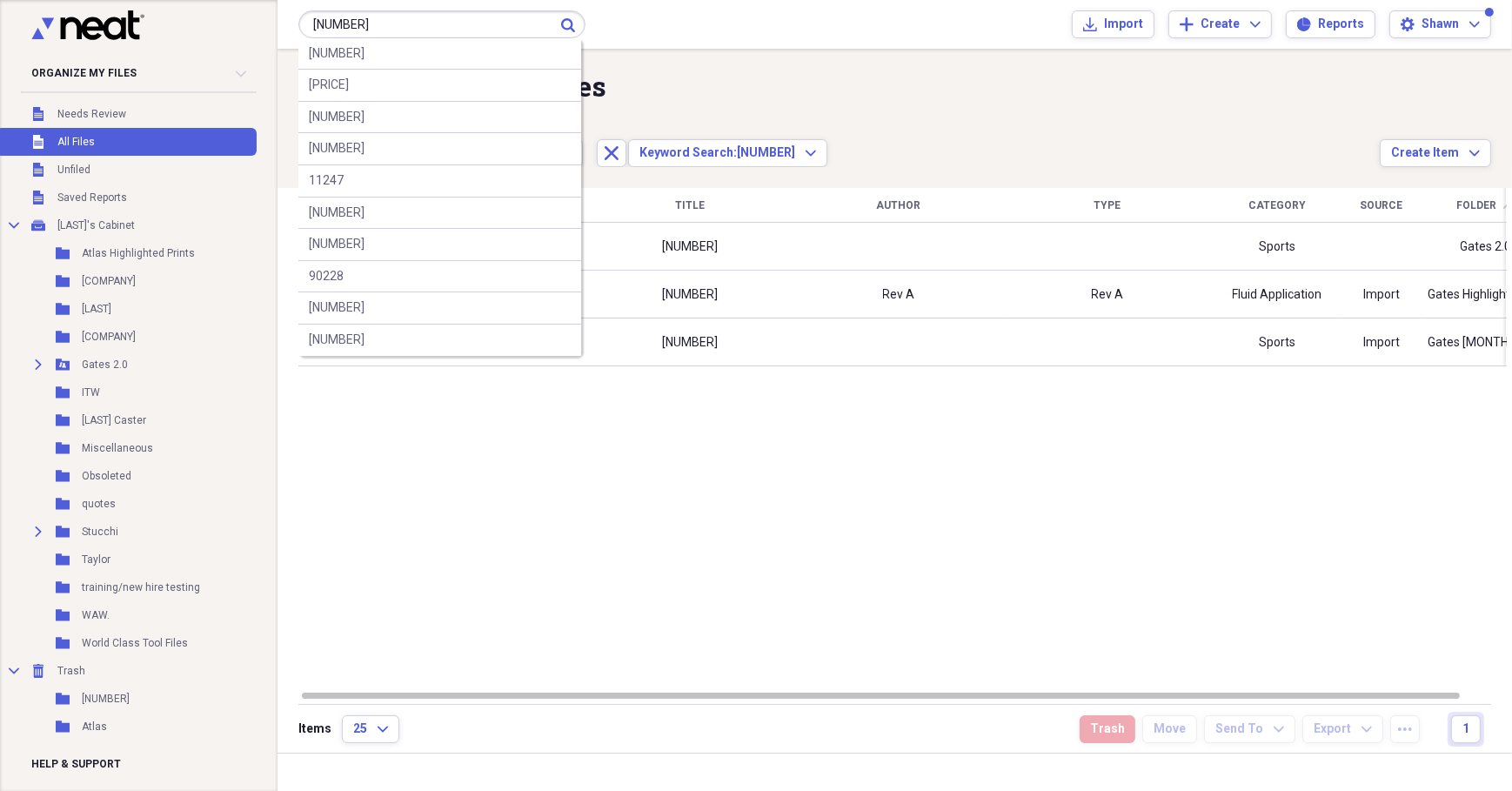 type on "[NUMBER]" 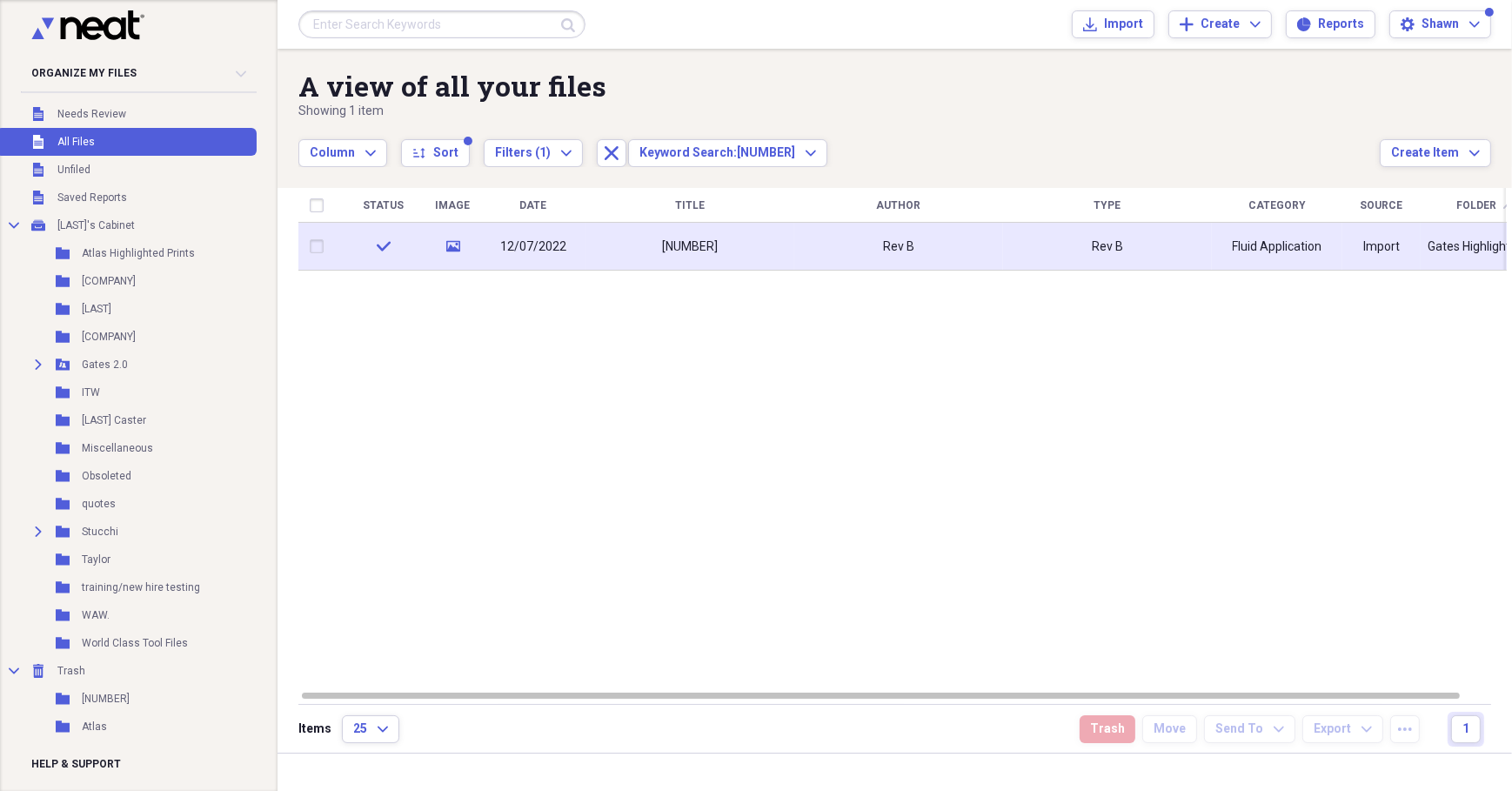 click on "[NUMBER]" at bounding box center [690, 246] 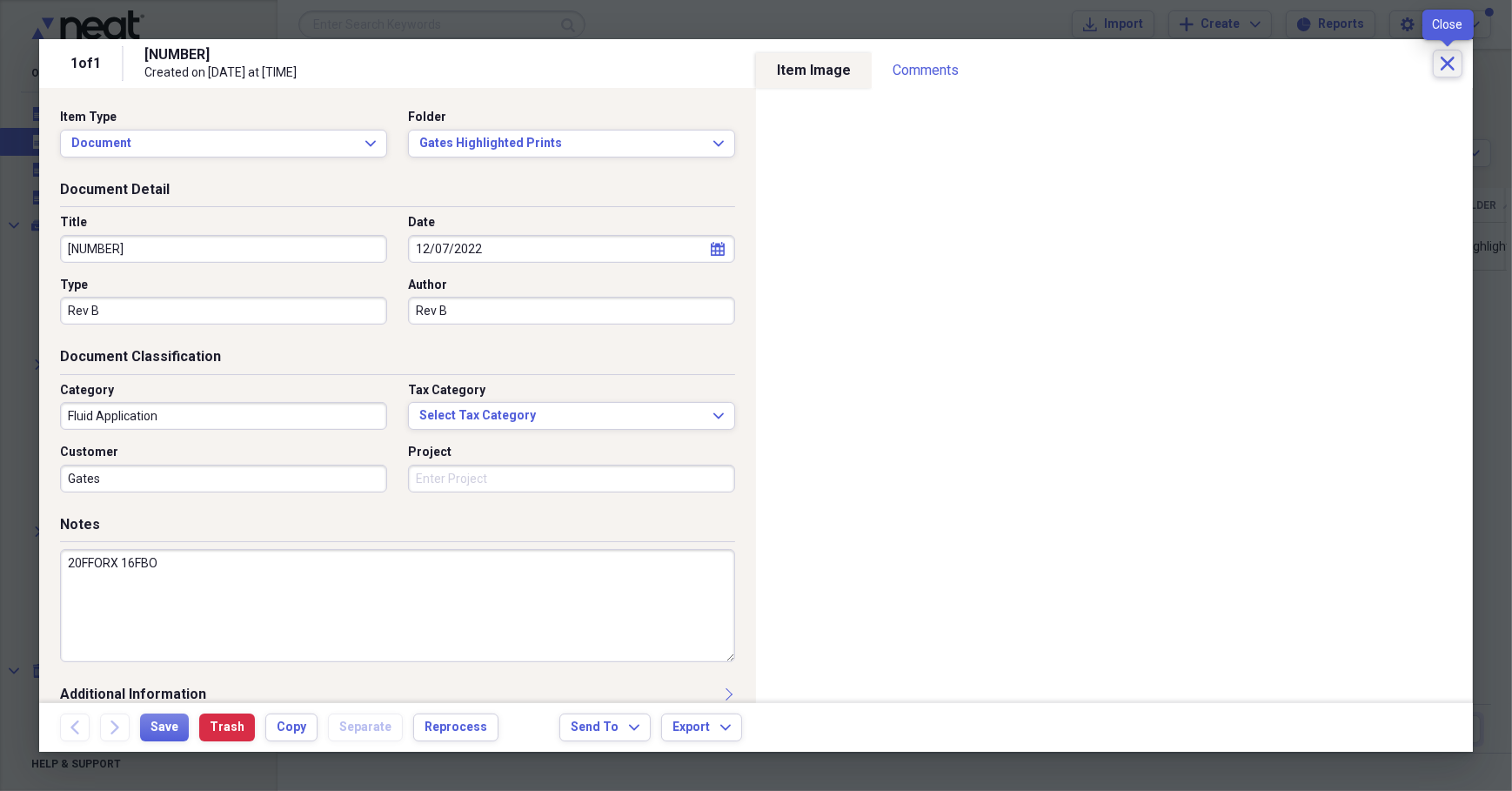 click on "Close" 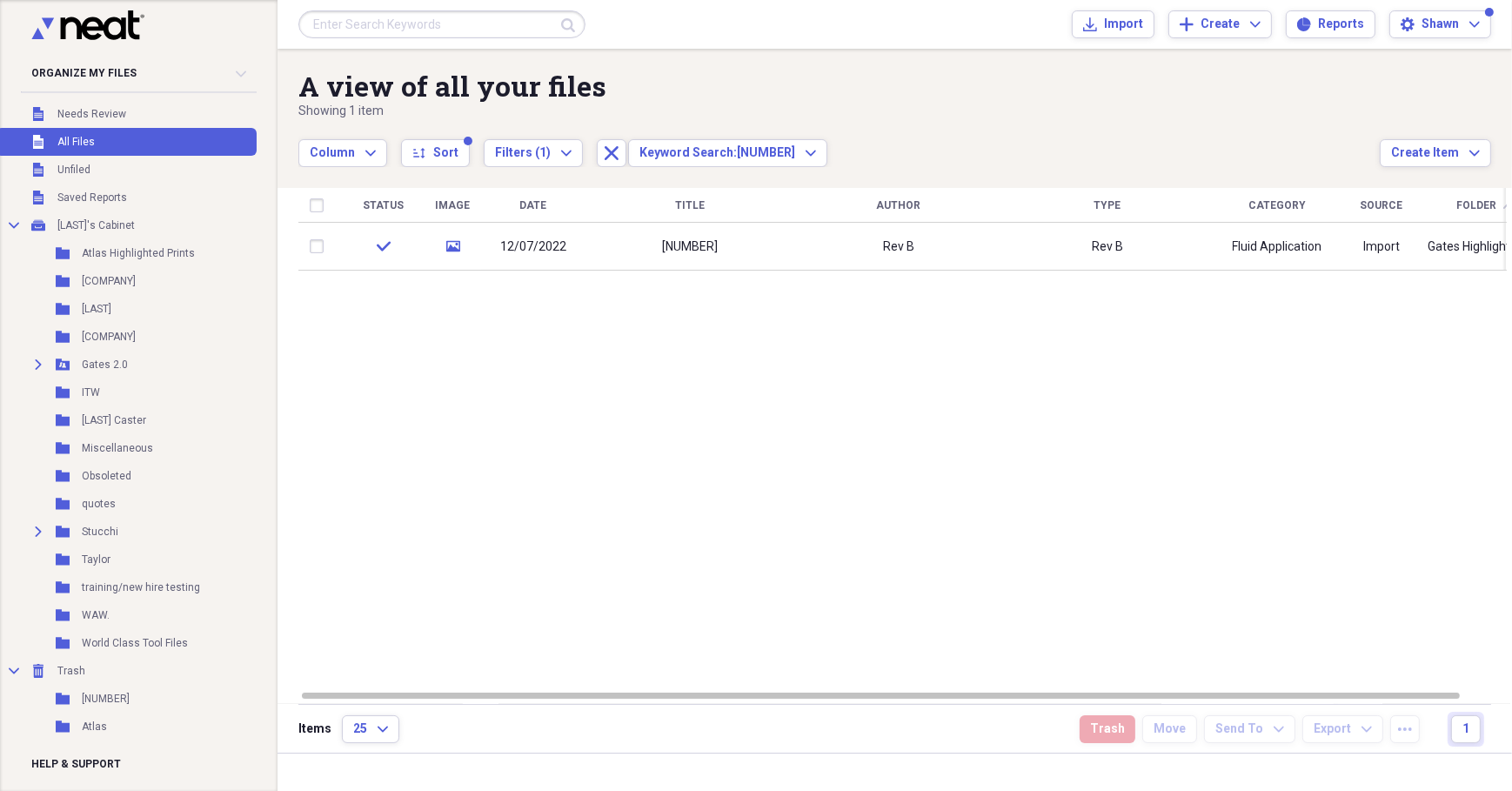 click at bounding box center (442, 24) 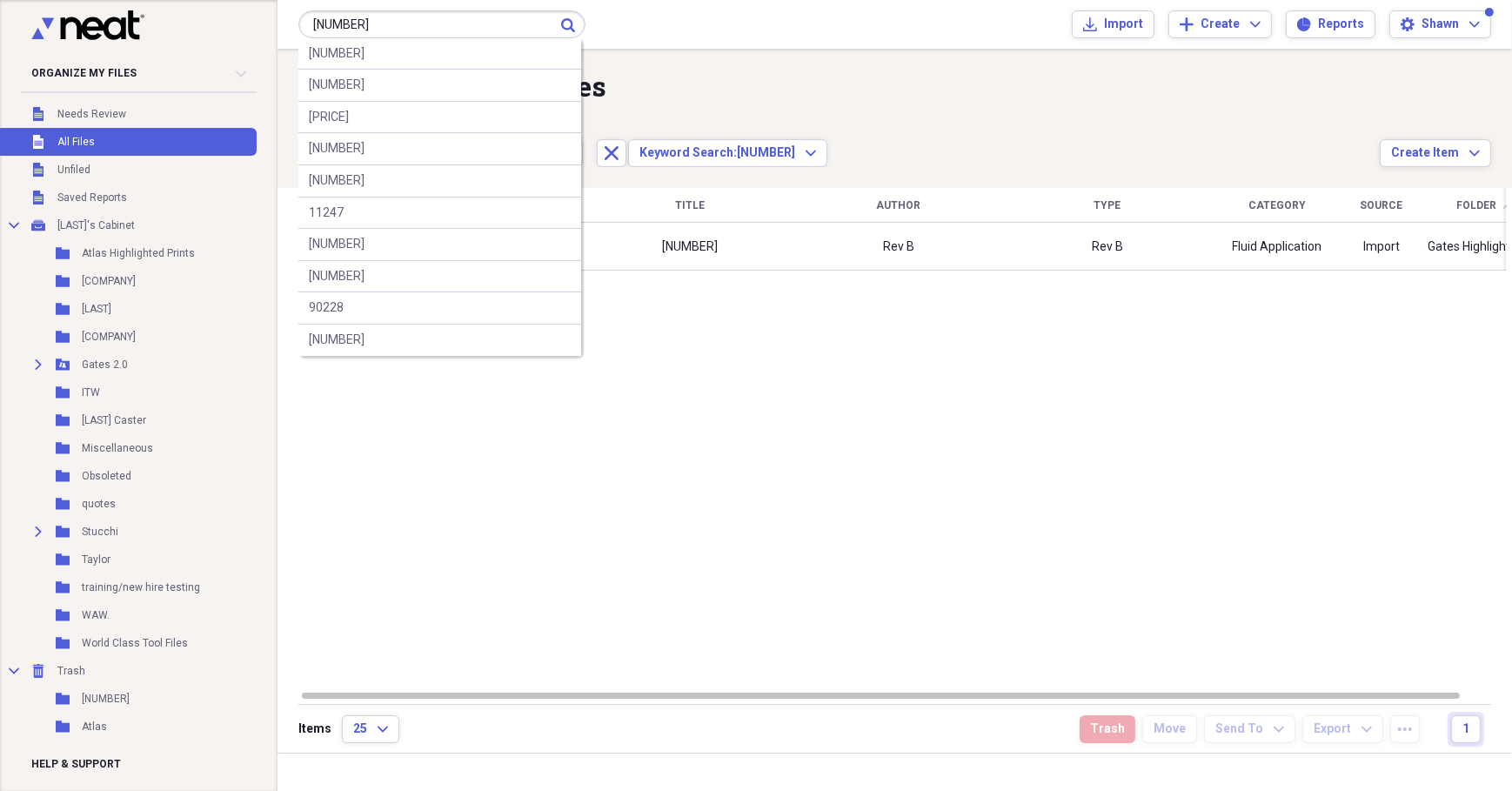 type on "[NUMBER]" 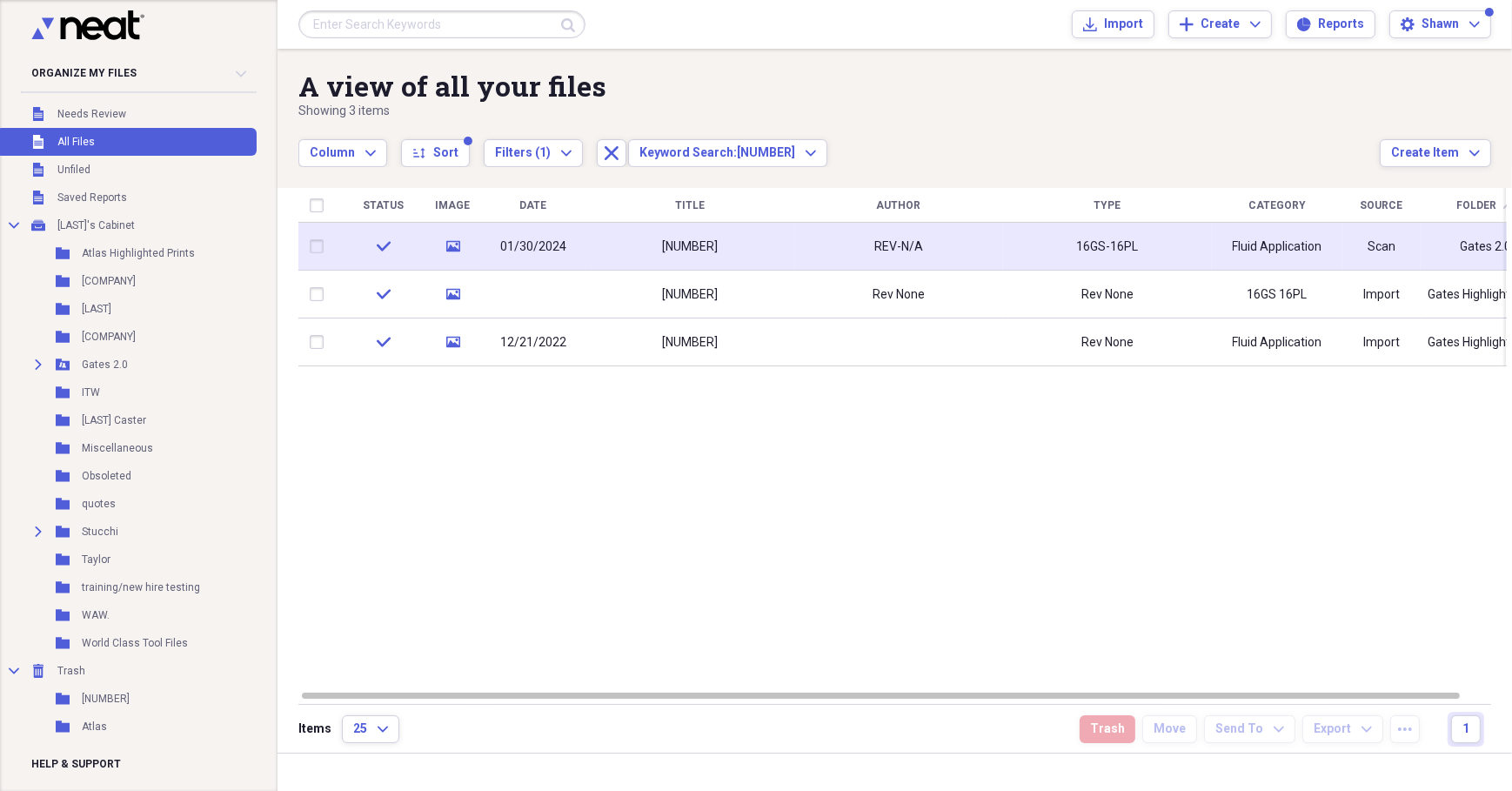click on "[NUMBER]" at bounding box center [690, 246] 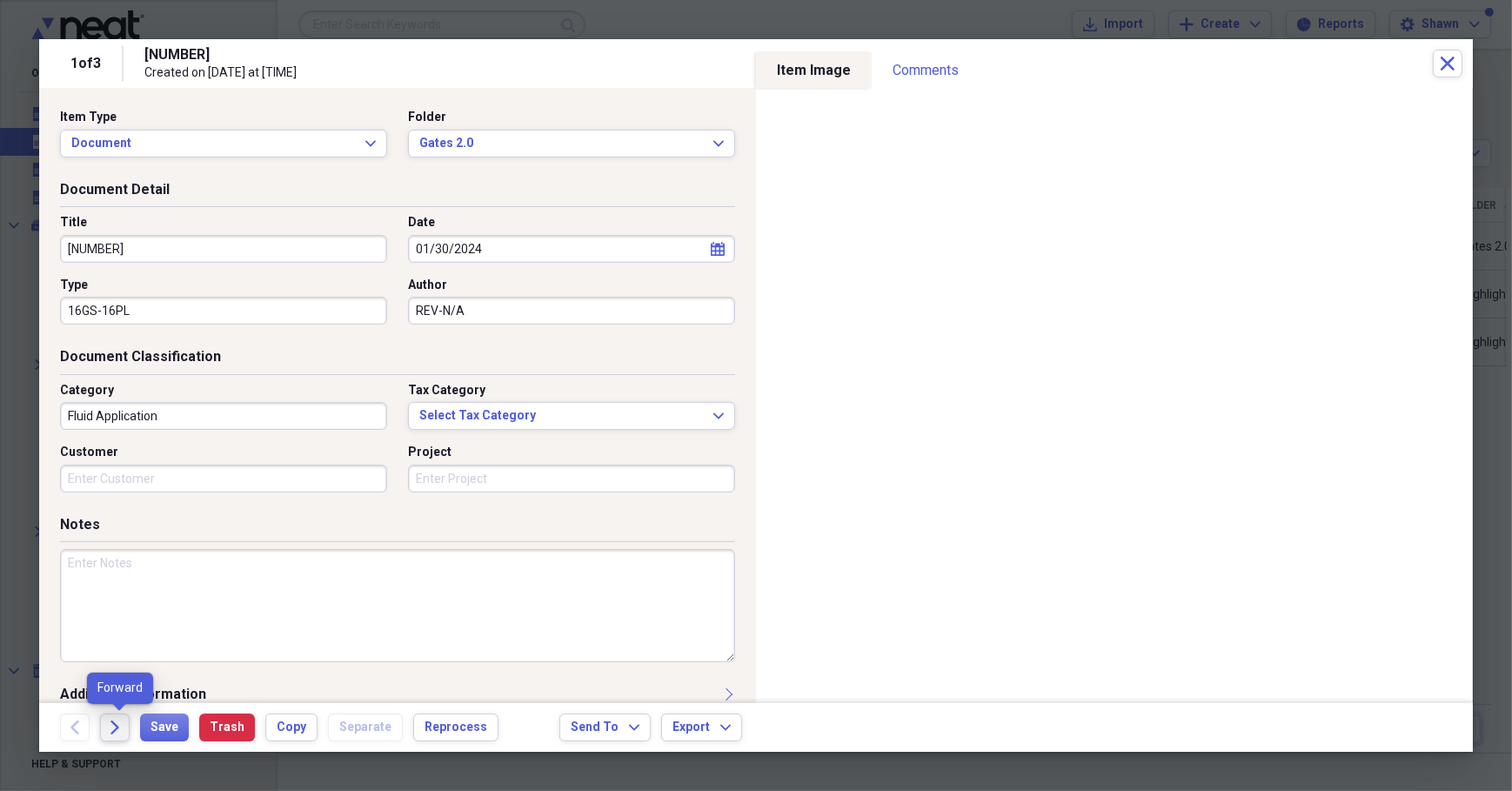 click on "Forward" 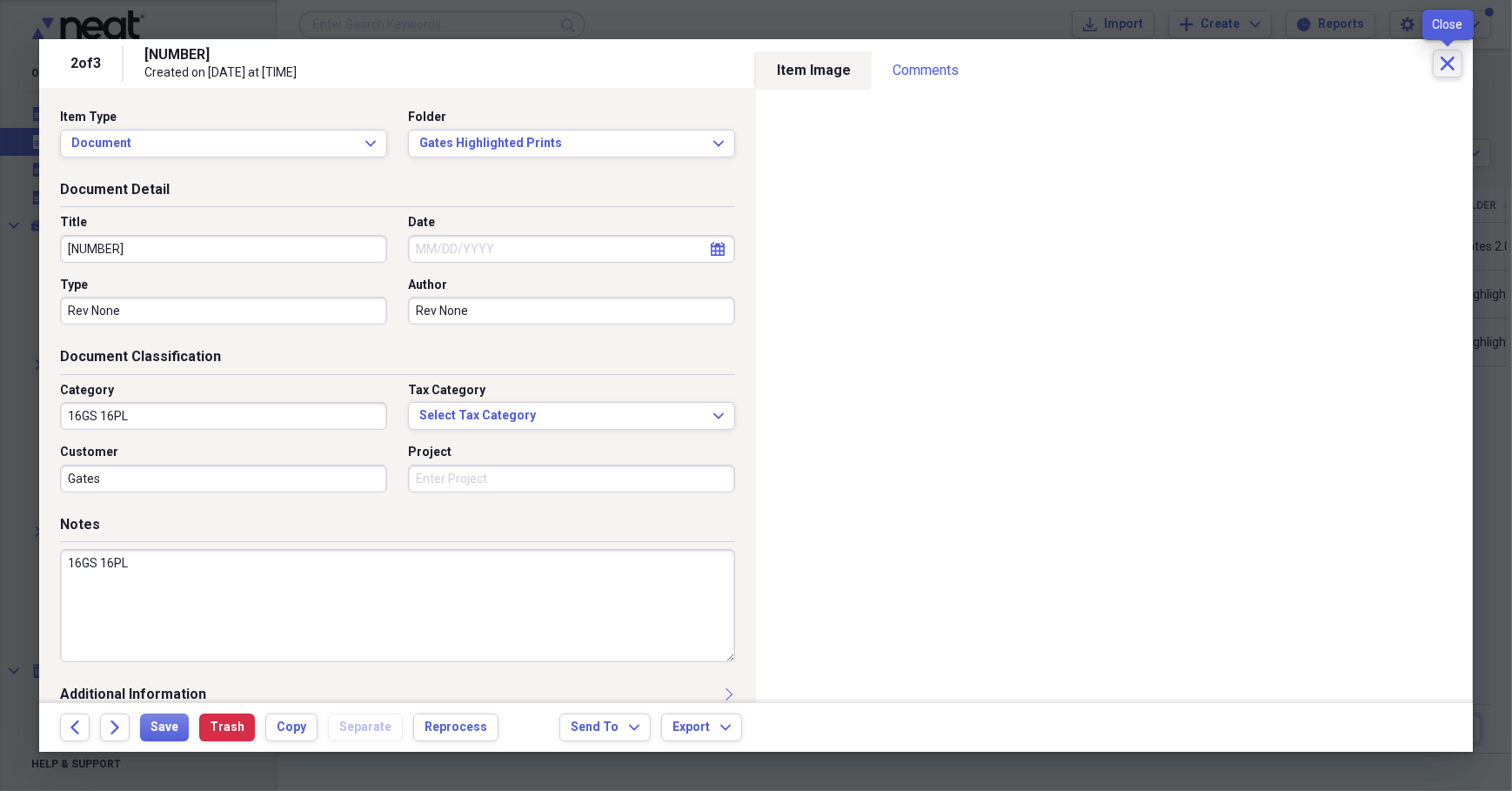 click on "Close" at bounding box center [1448, 64] 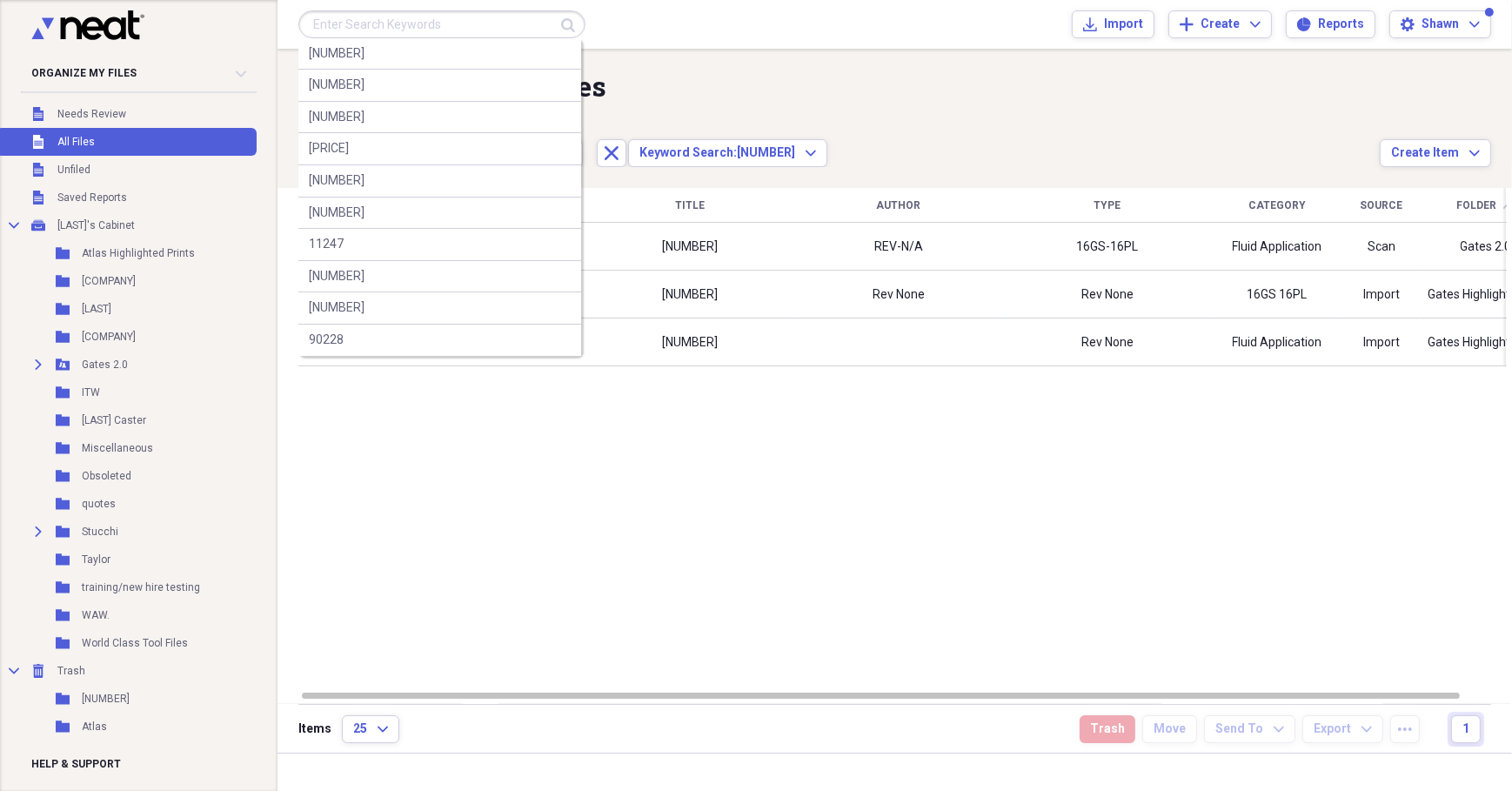 click at bounding box center [442, 24] 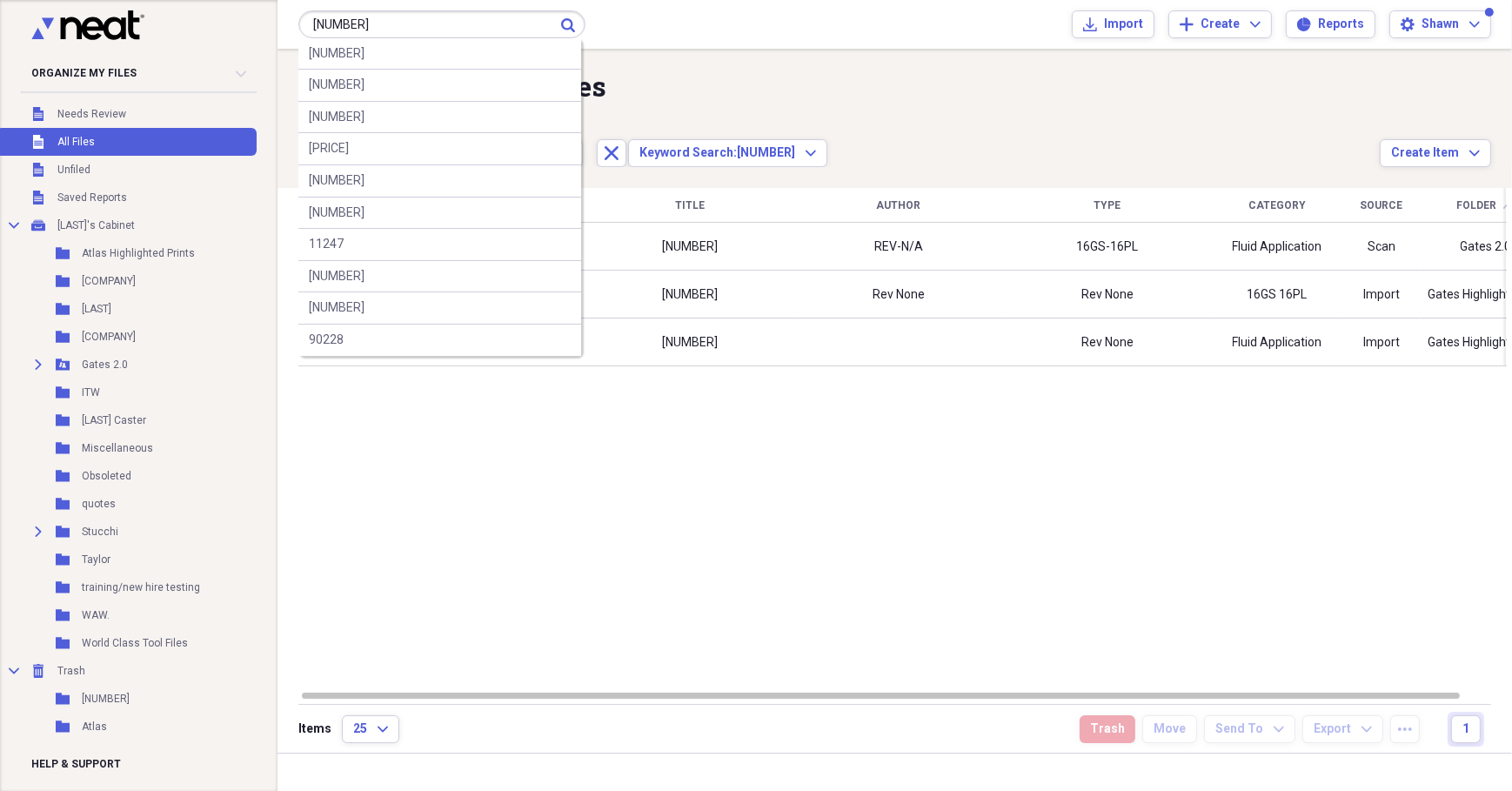 type on "[NUMBER]" 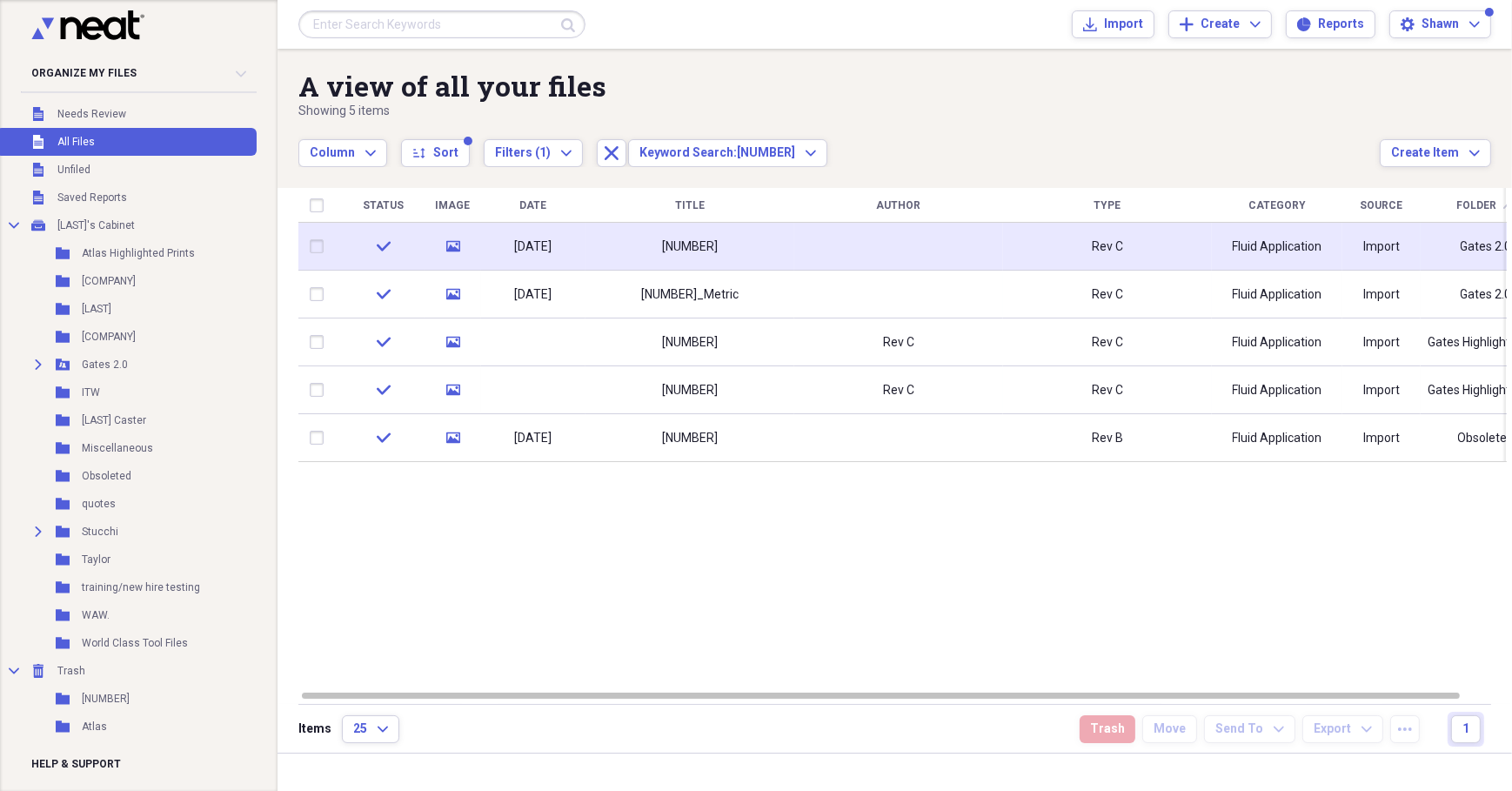 click on "[NUMBER]" at bounding box center [690, 247] 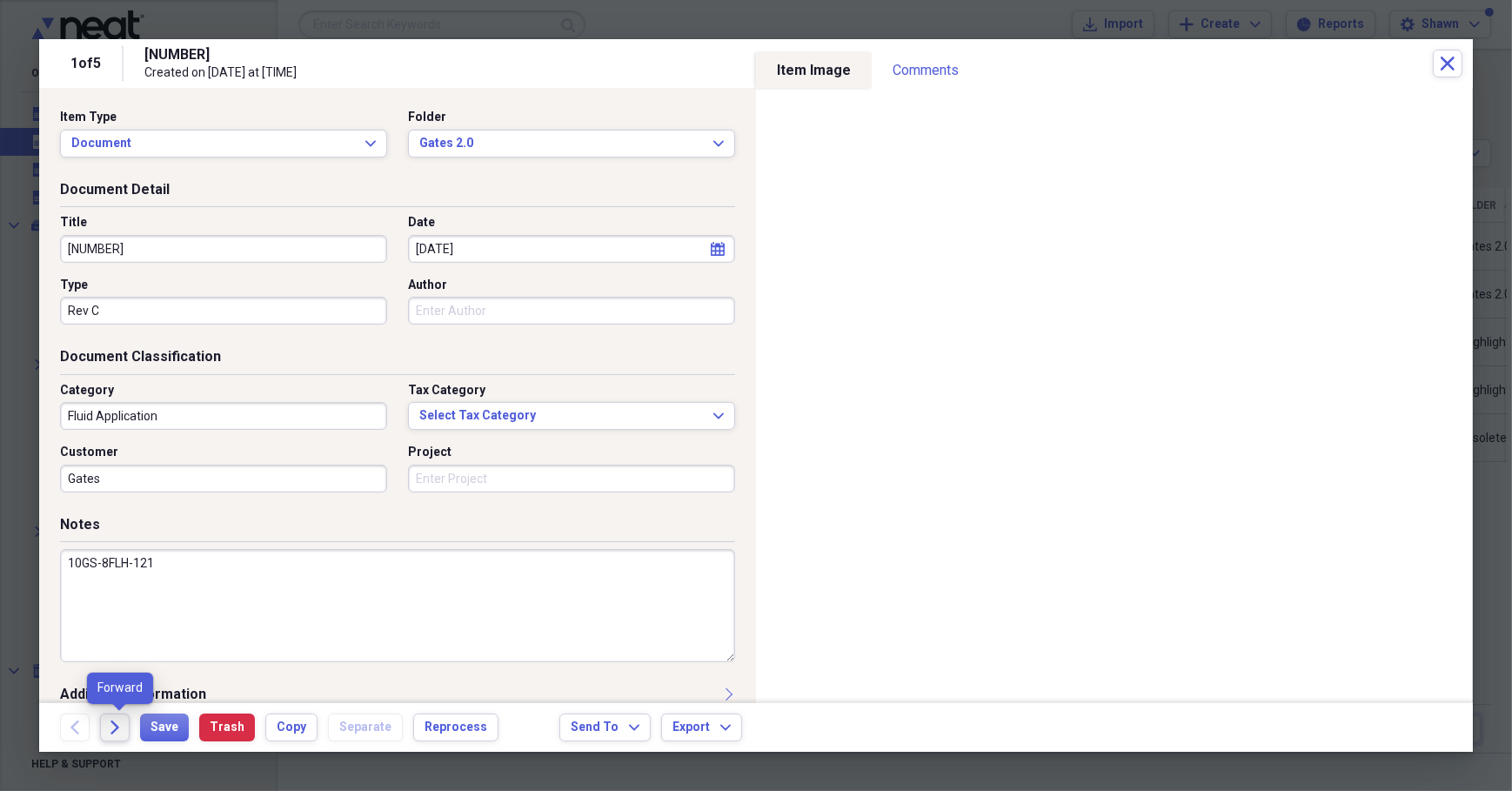 click on "Forward" 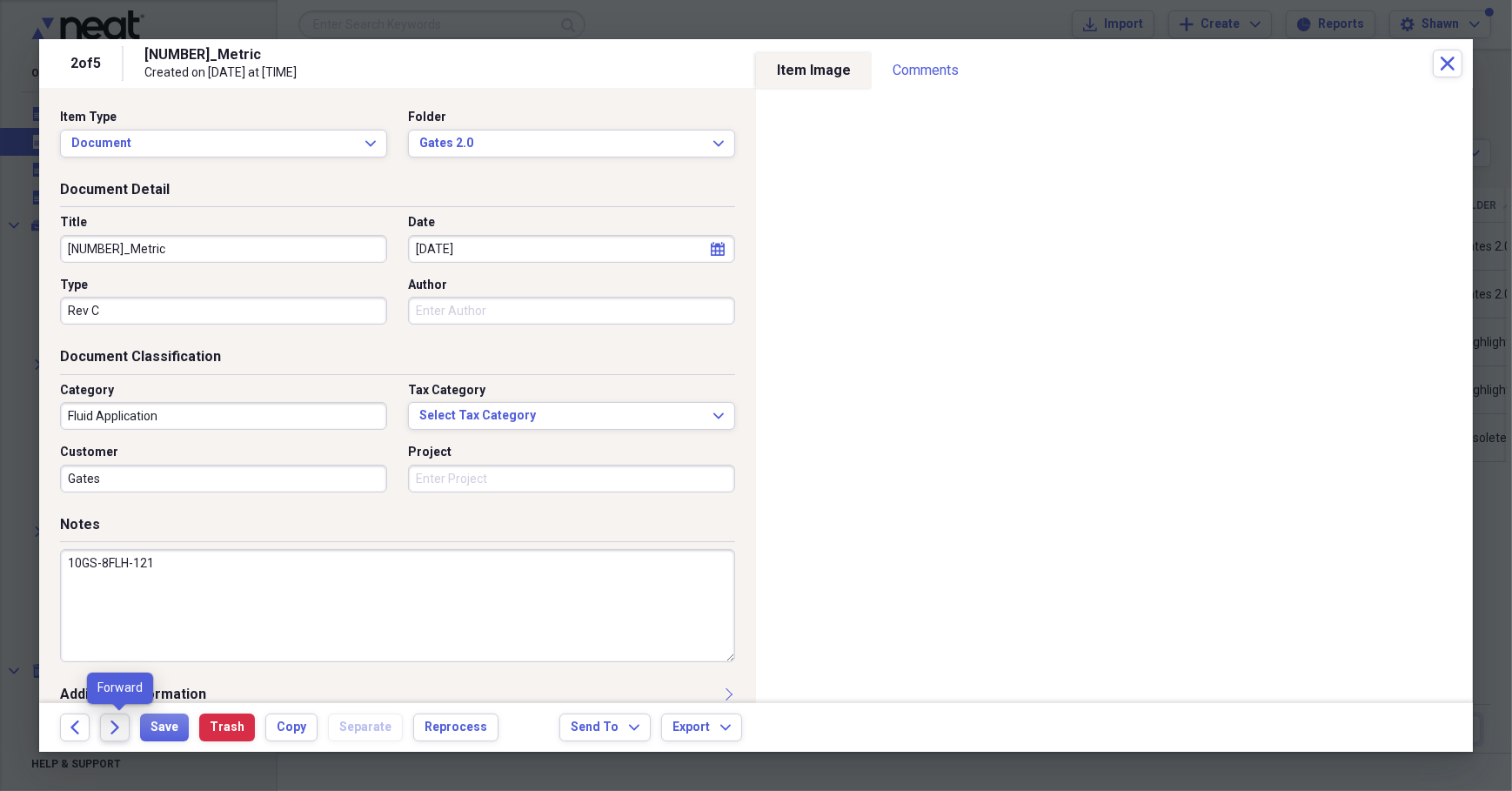 click on "Forward" 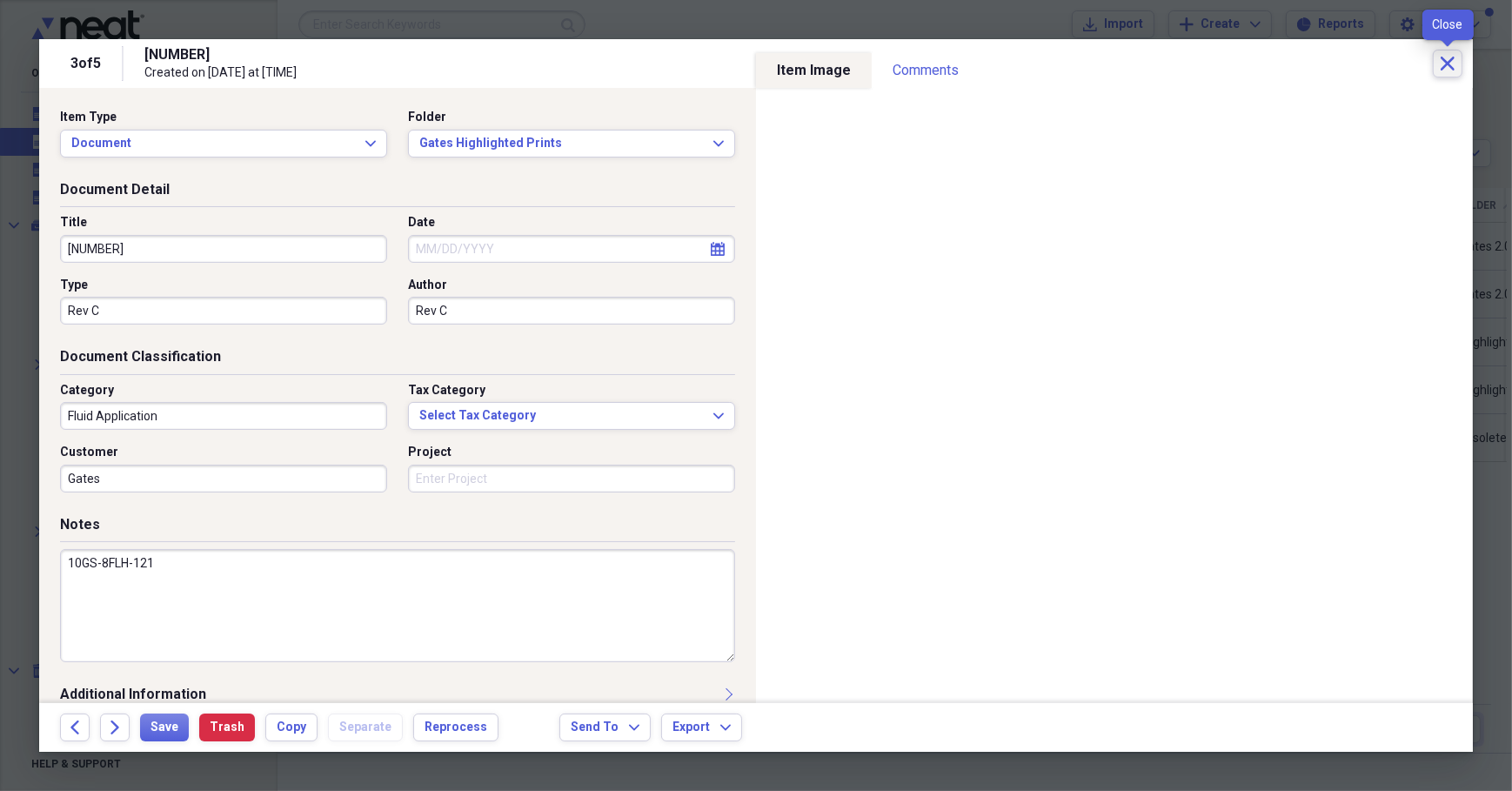 click on "Close" 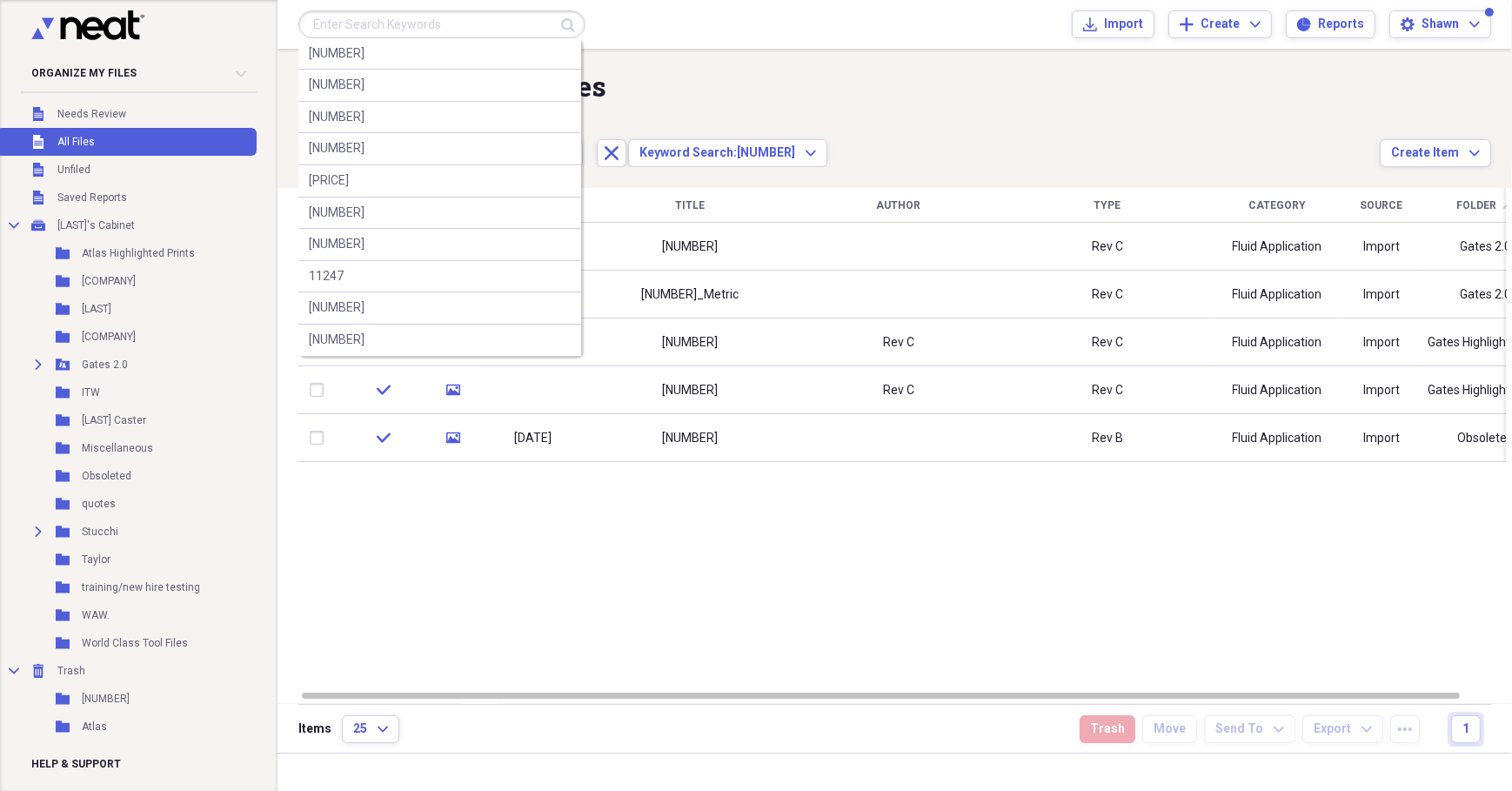 click at bounding box center [442, 24] 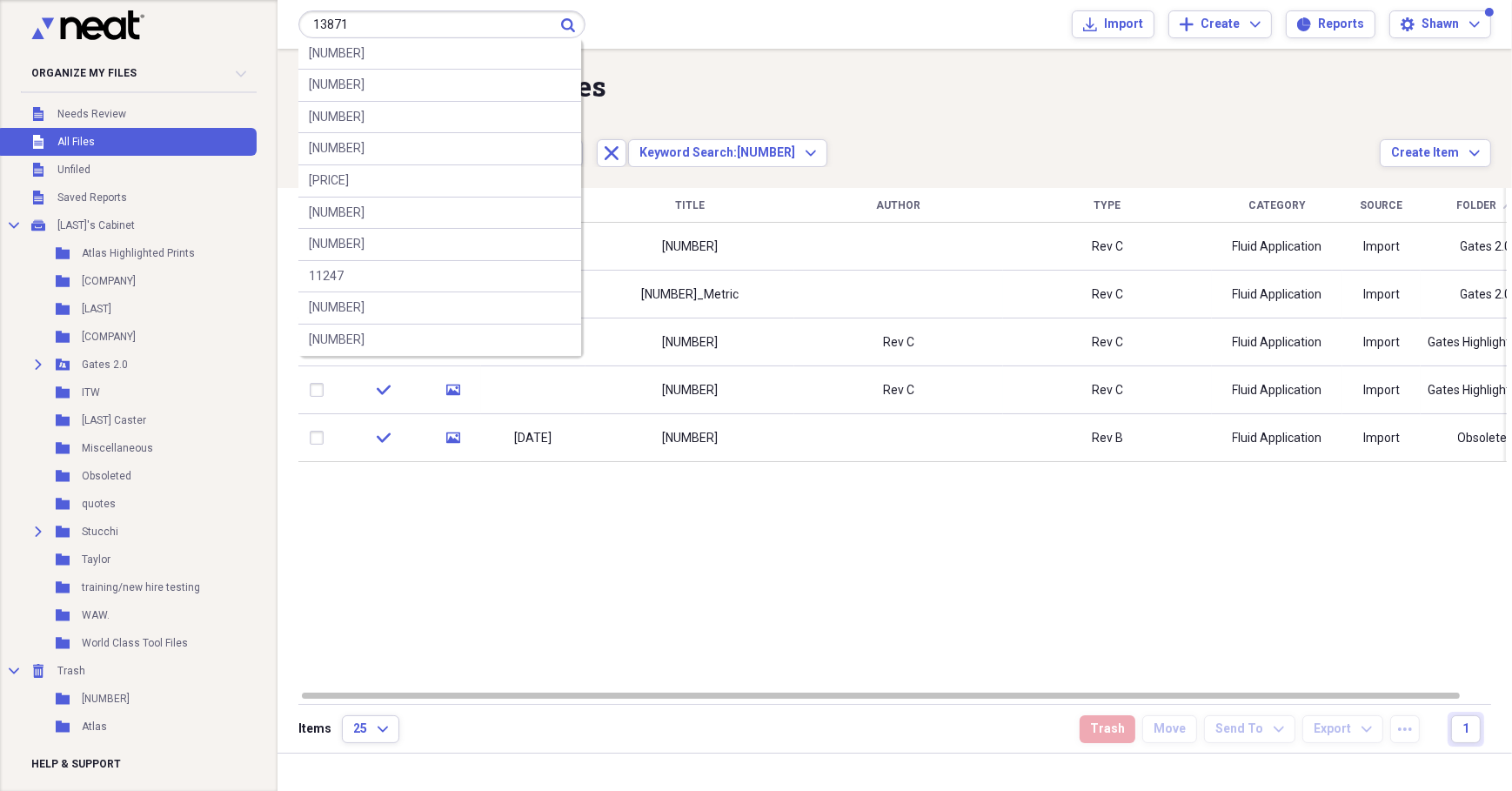 type on "13871" 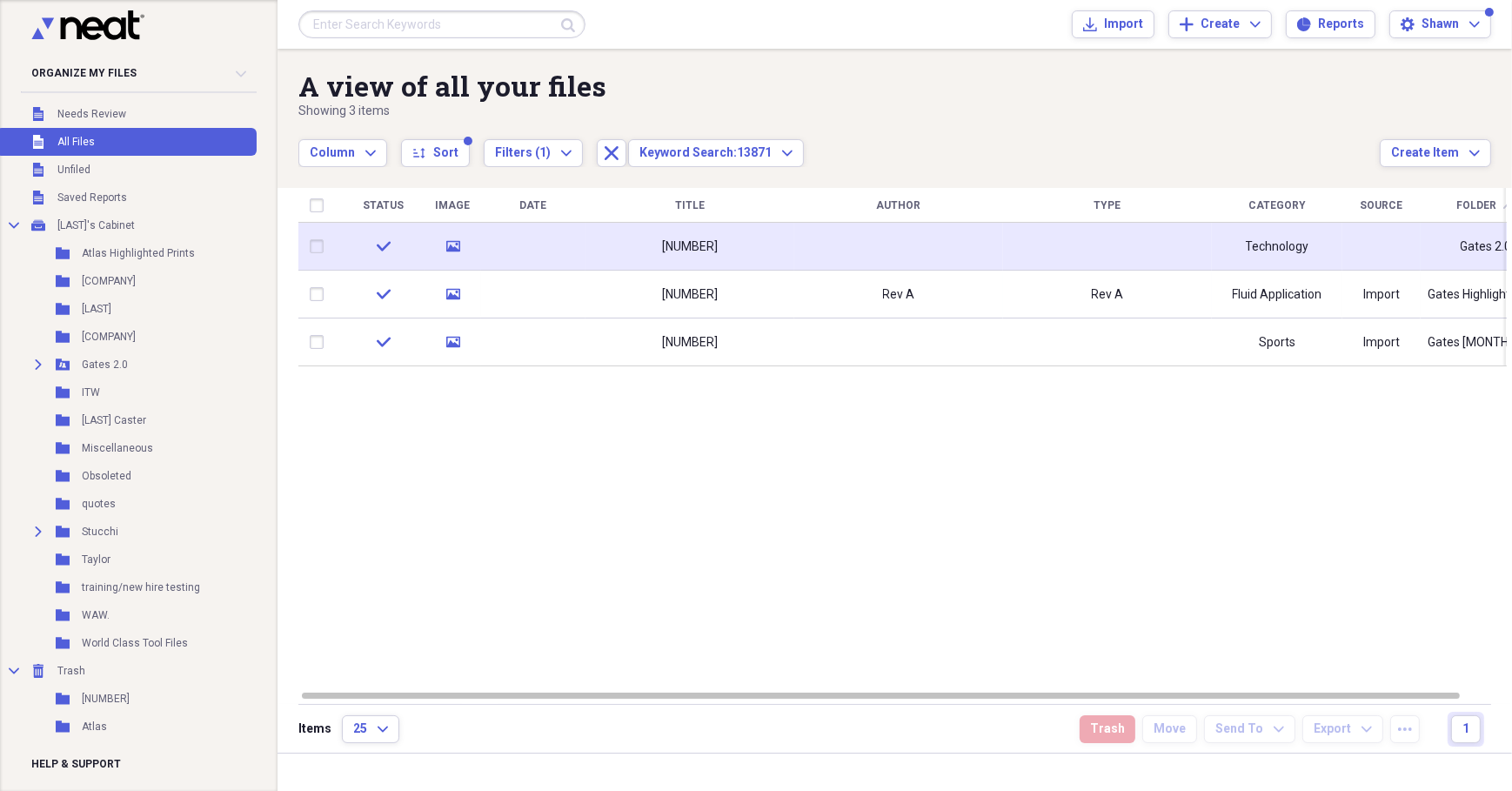 click on "[NUMBER]" at bounding box center [690, 247] 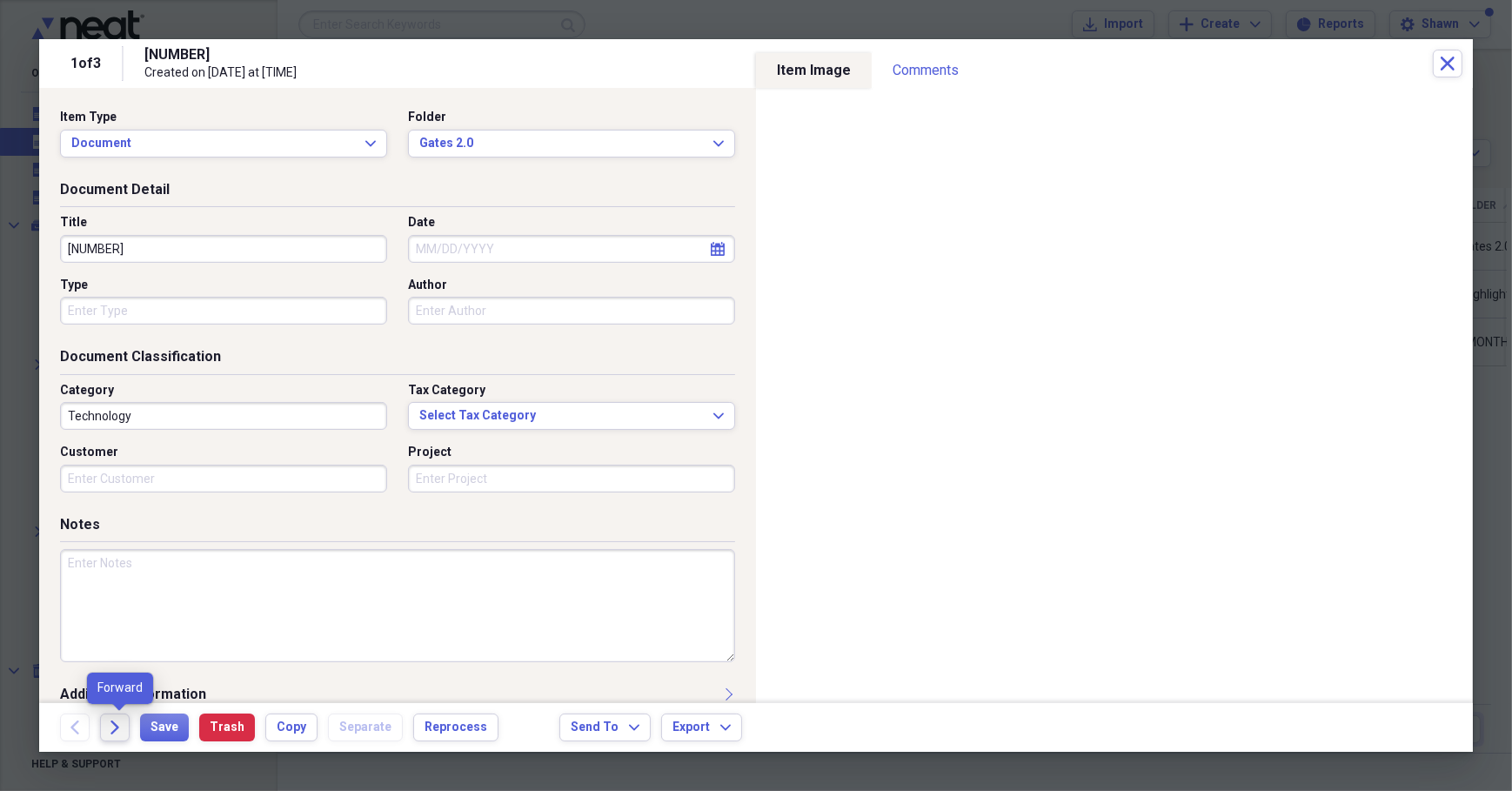 click on "Forward" at bounding box center (115, 727) 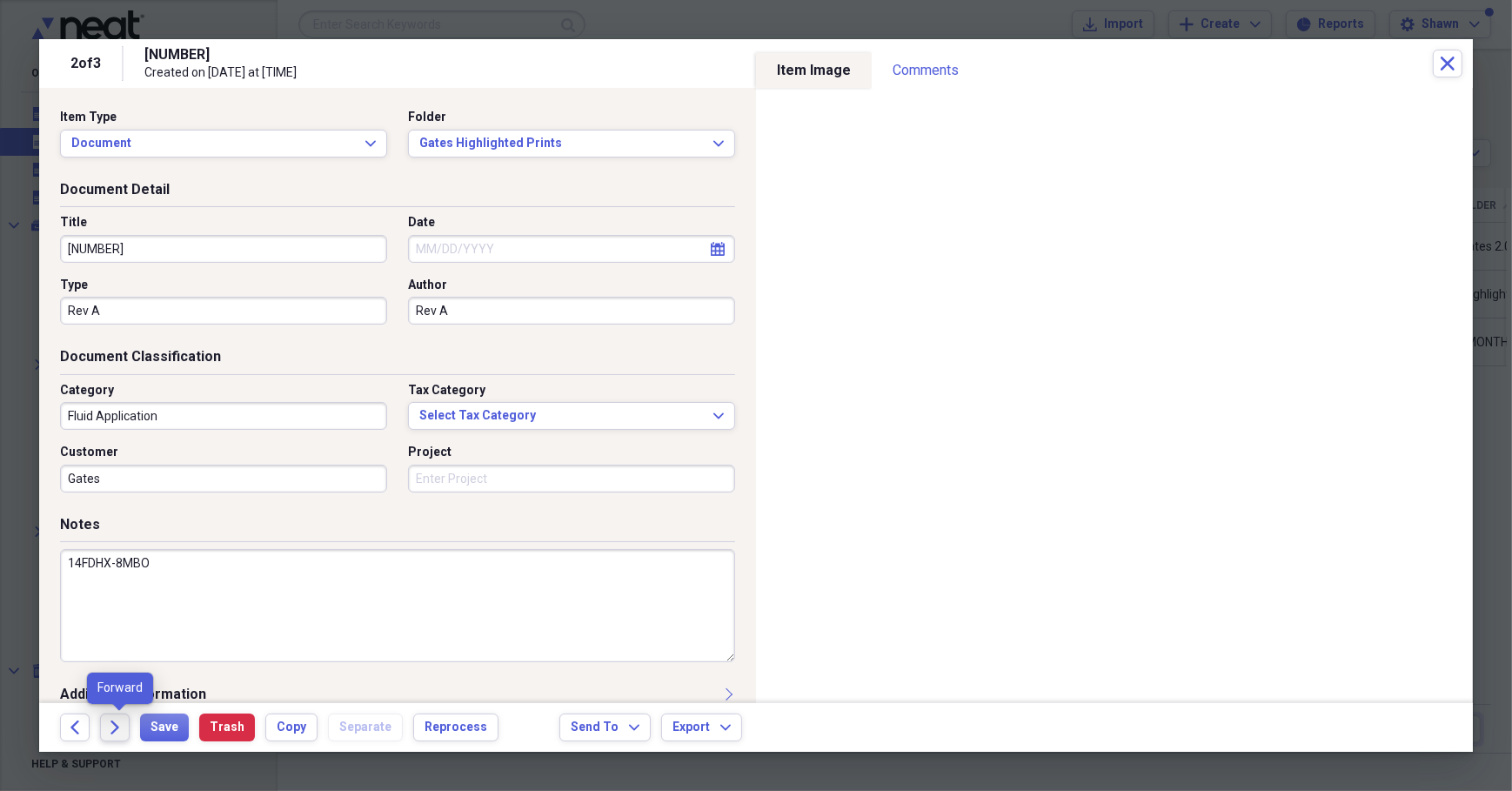 click on "Forward" at bounding box center [115, 727] 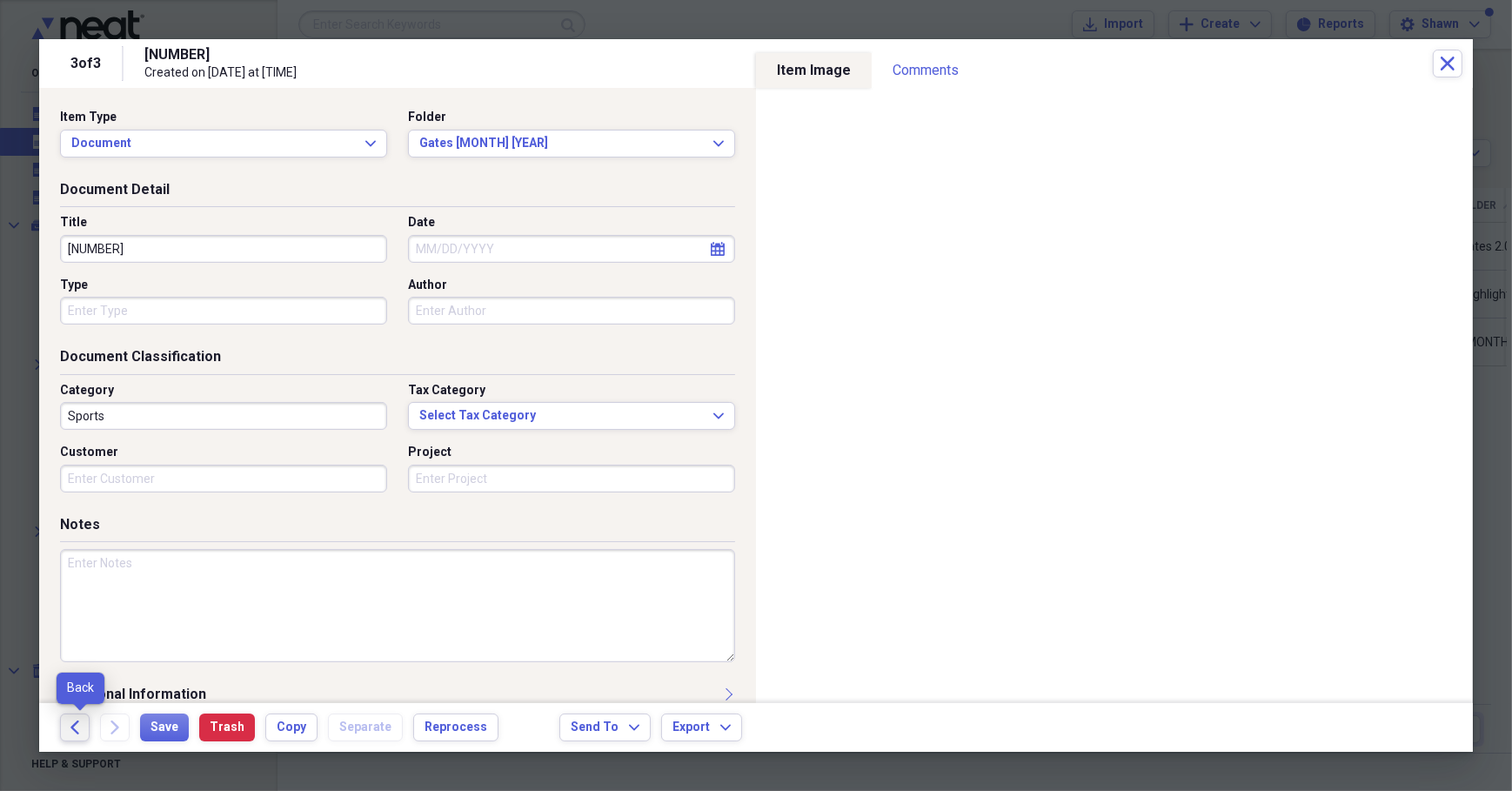 click on "Back" at bounding box center (75, 727) 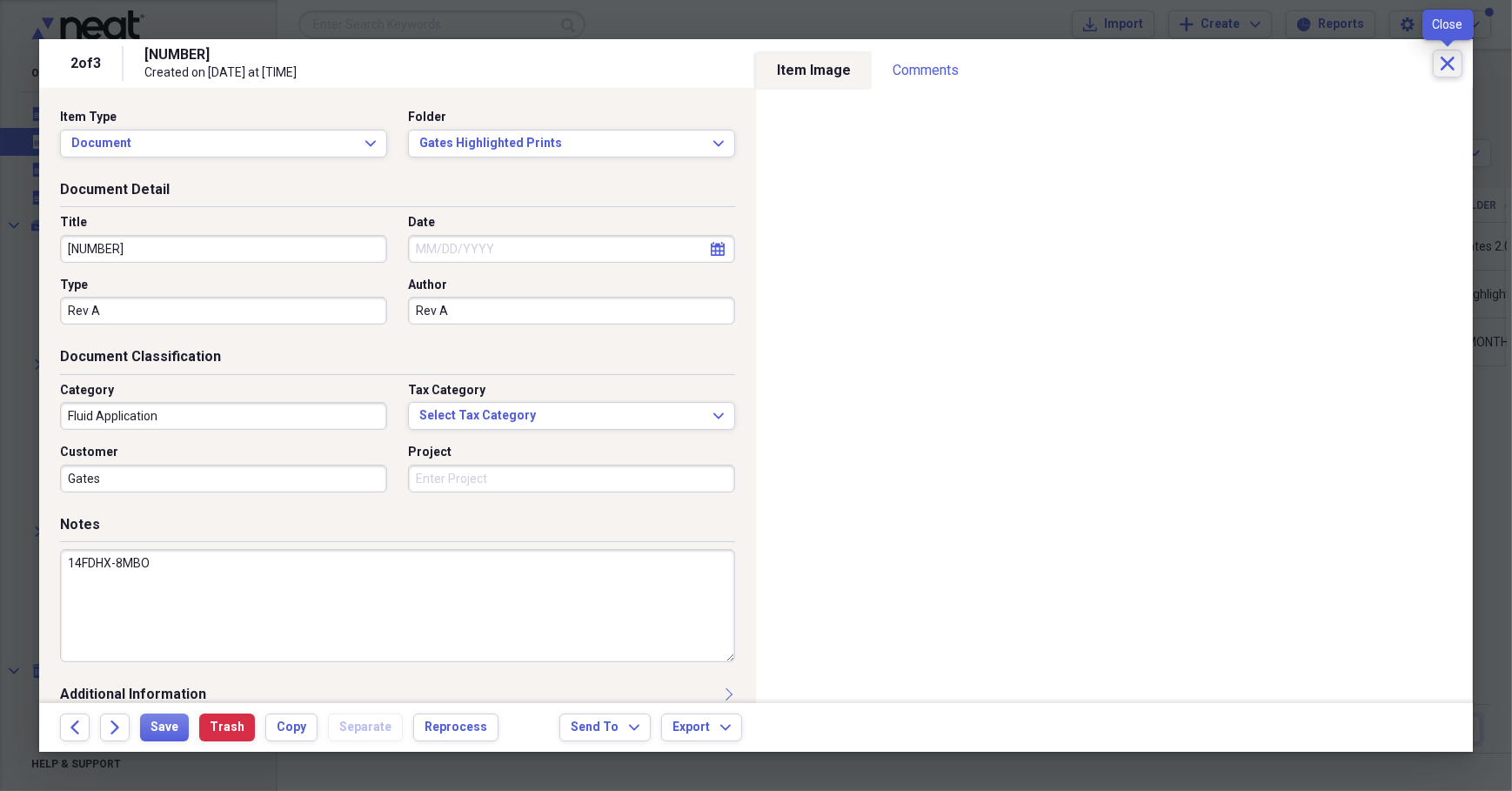 click on "Close" at bounding box center [1448, 64] 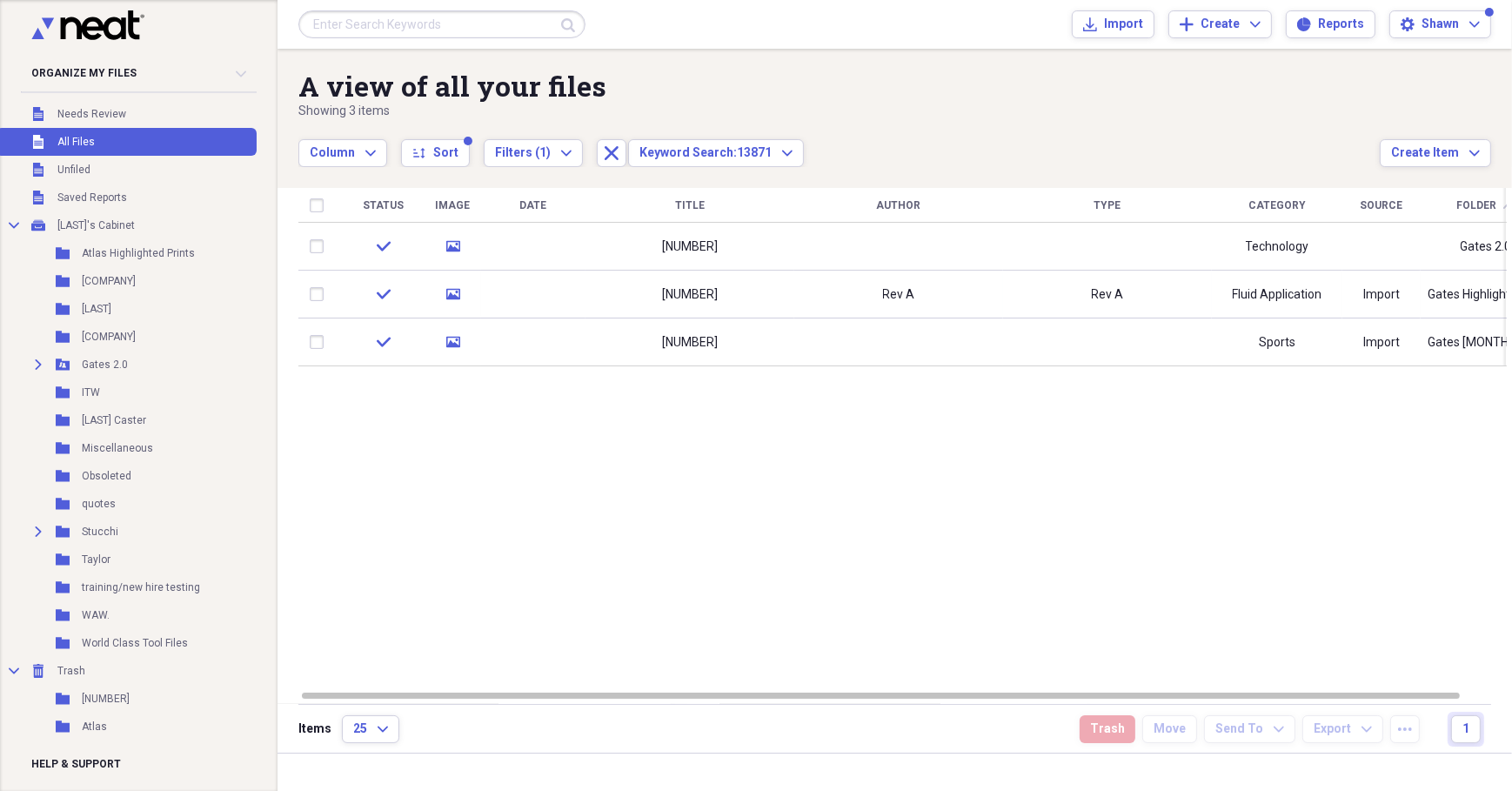 click at bounding box center (442, 24) 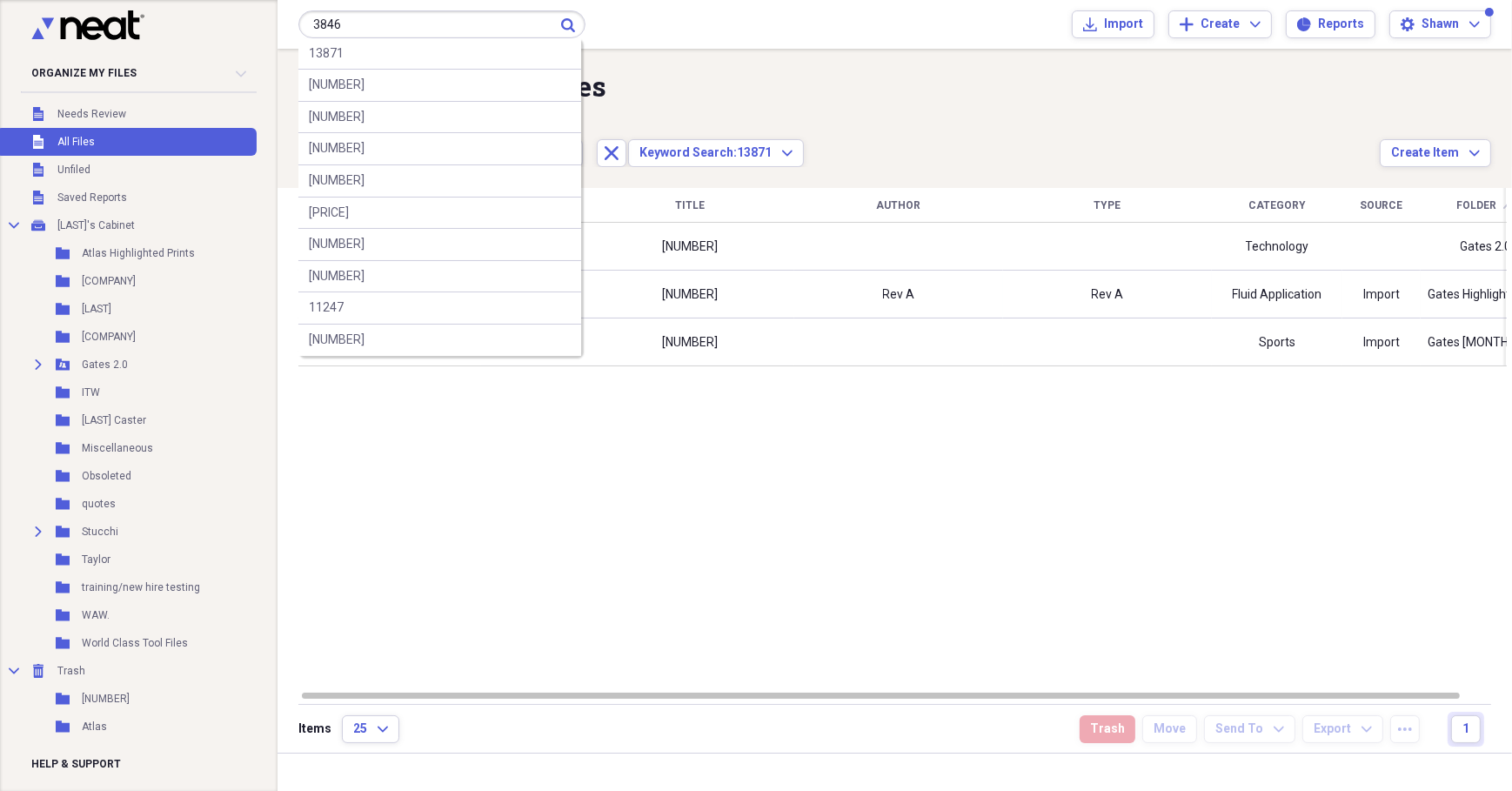 type on "3846" 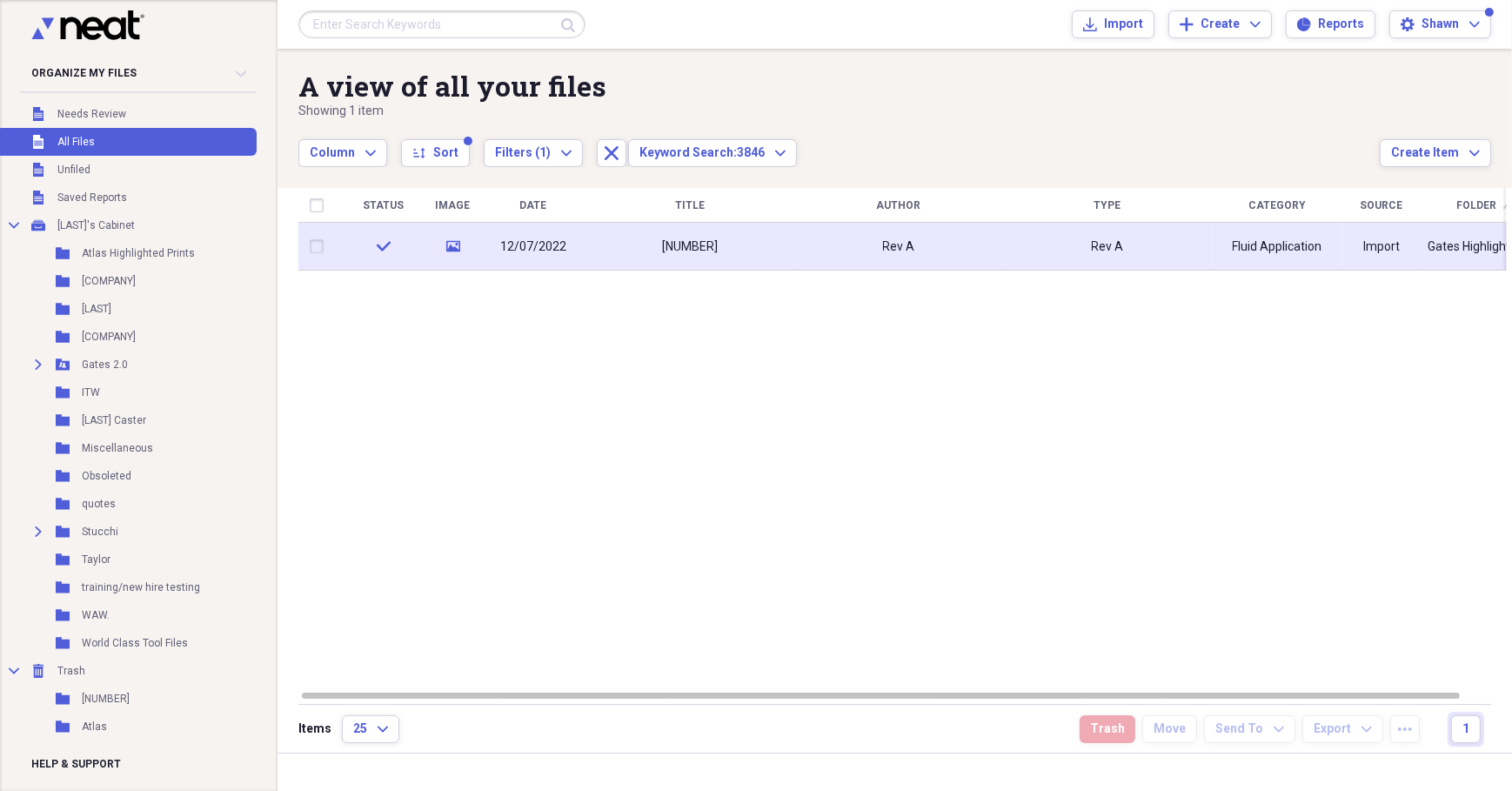 click on "[NUMBER]" at bounding box center [690, 247] 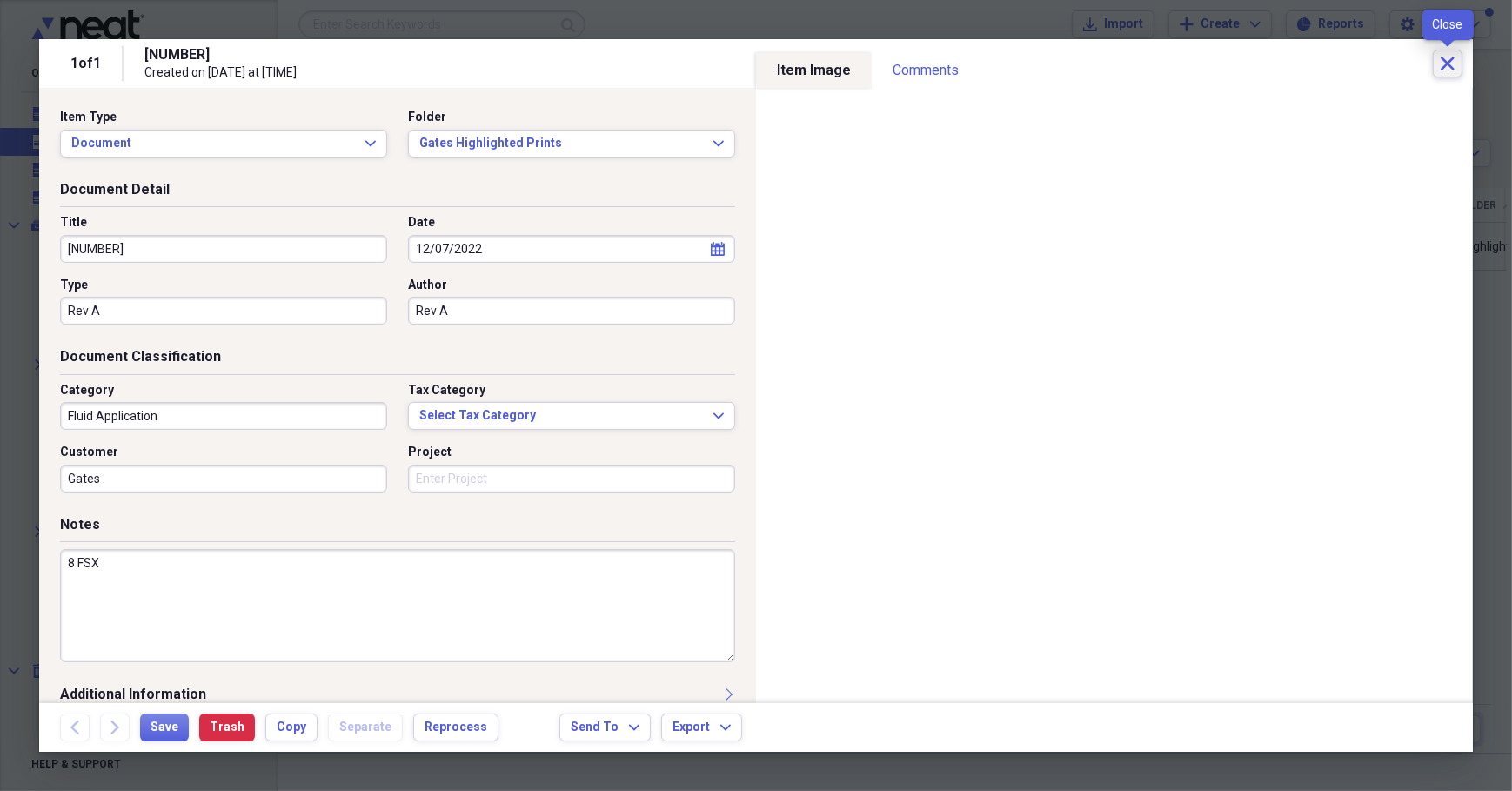 click 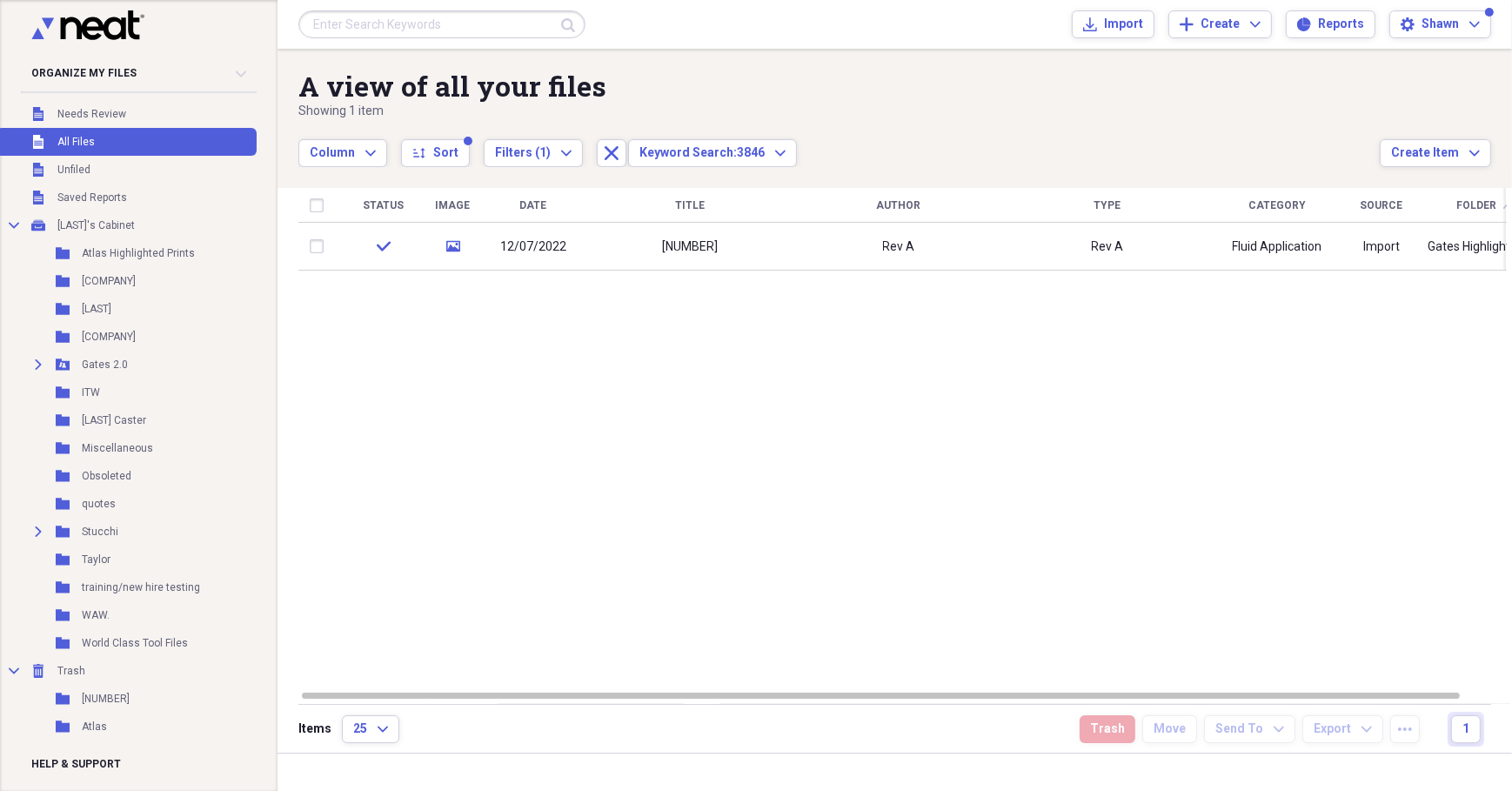 click at bounding box center [442, 24] 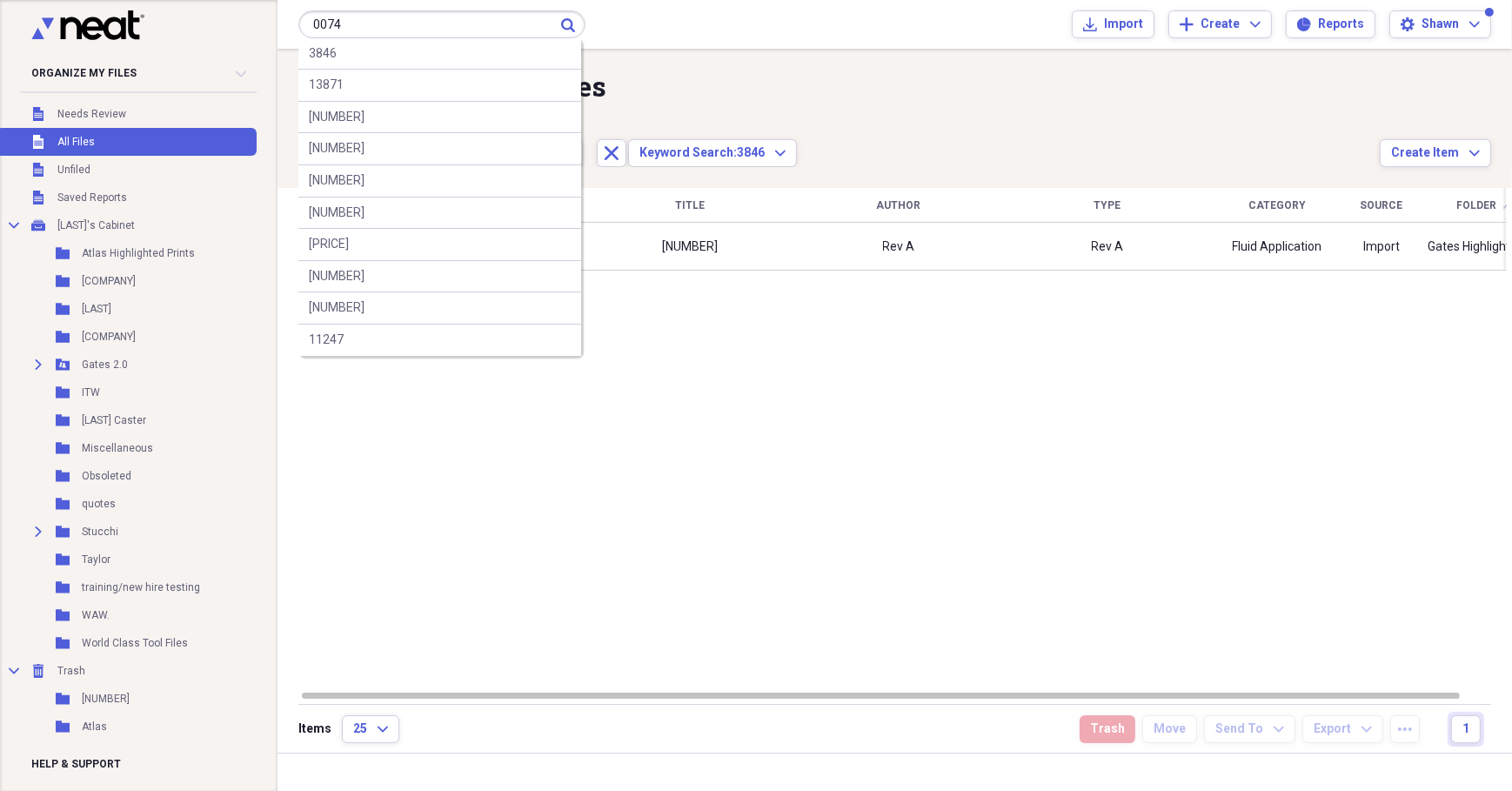 type on "0074" 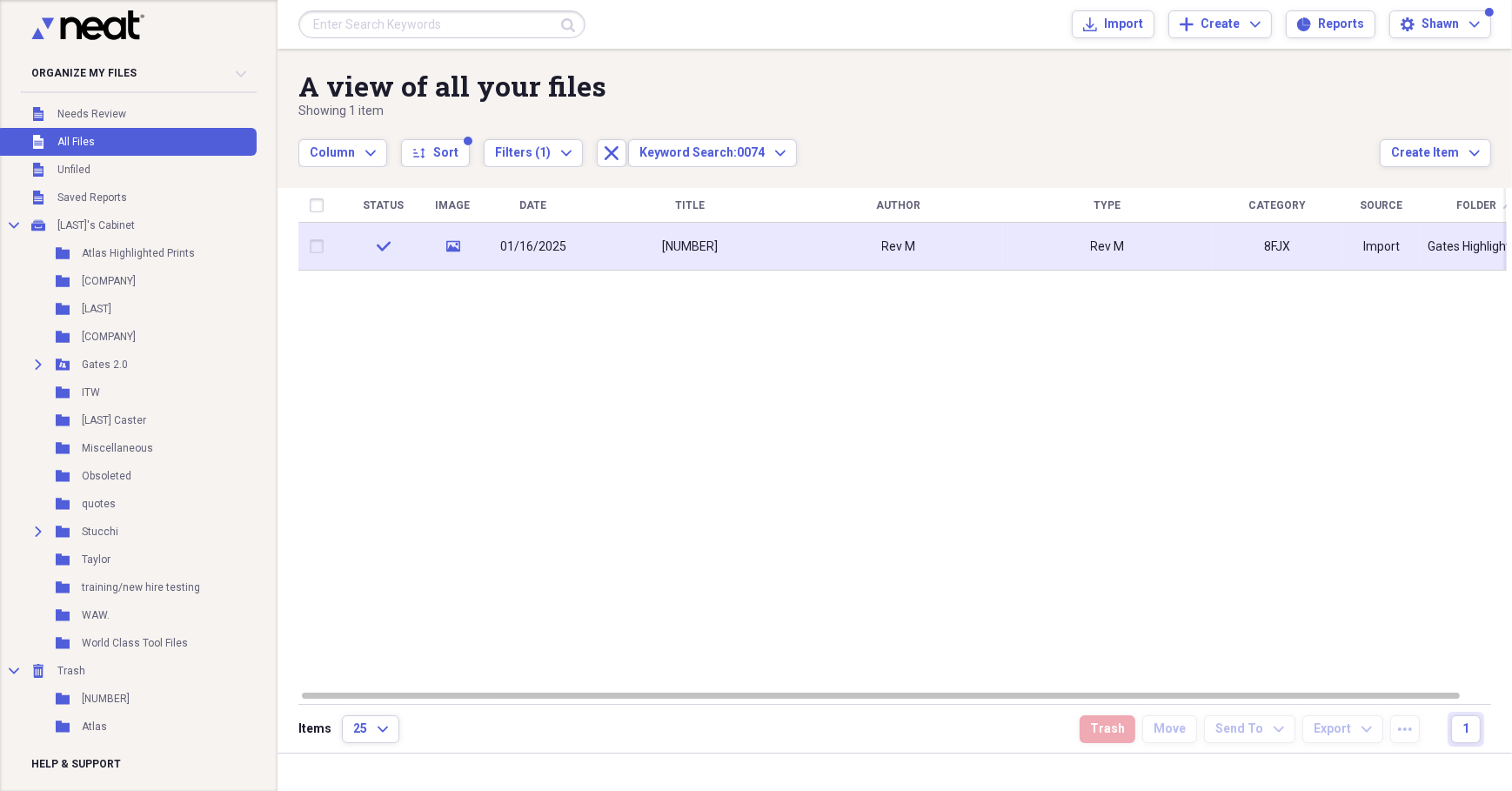 click on "[NUMBER]" at bounding box center [690, 247] 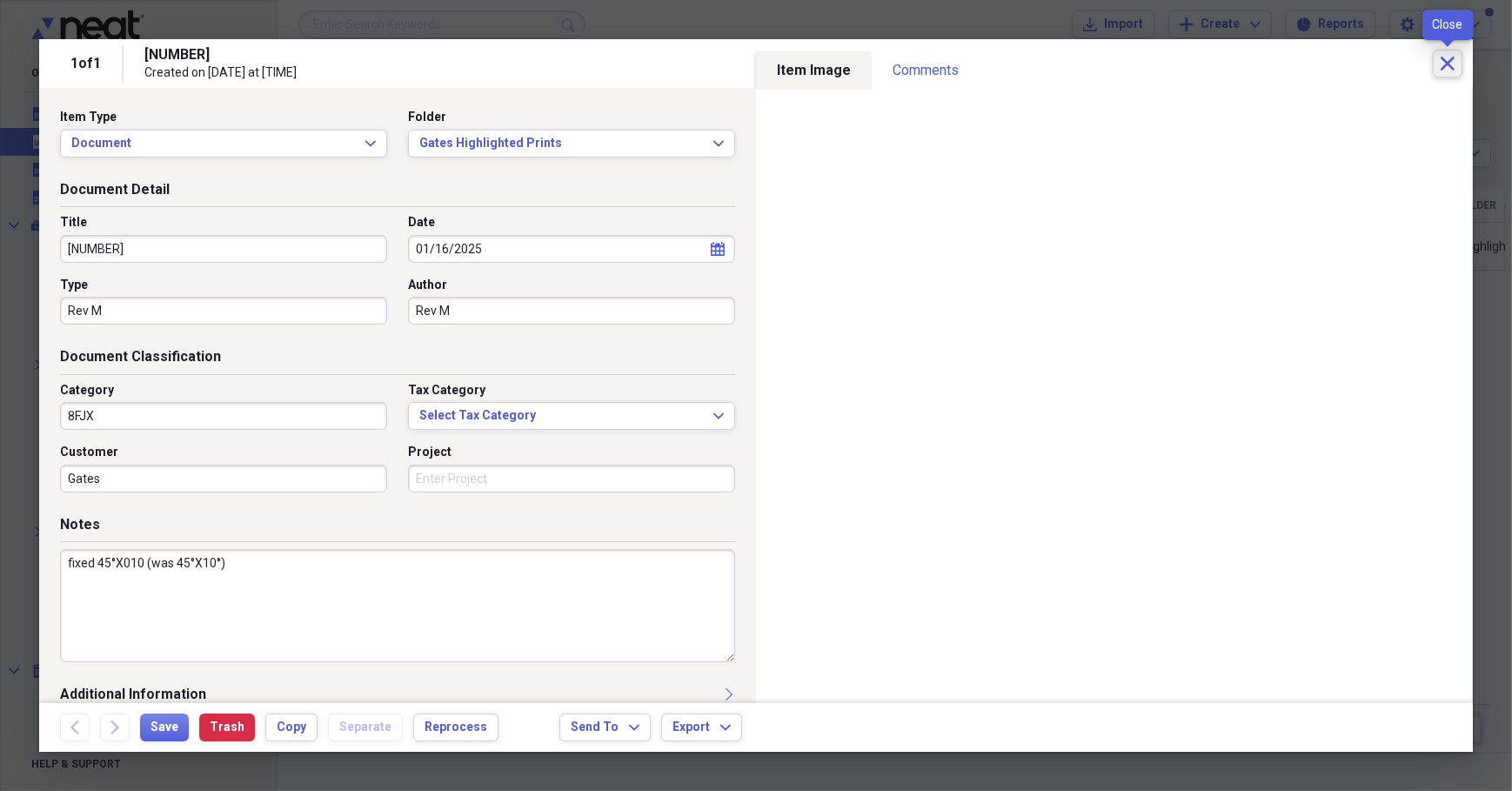 click on "Close" 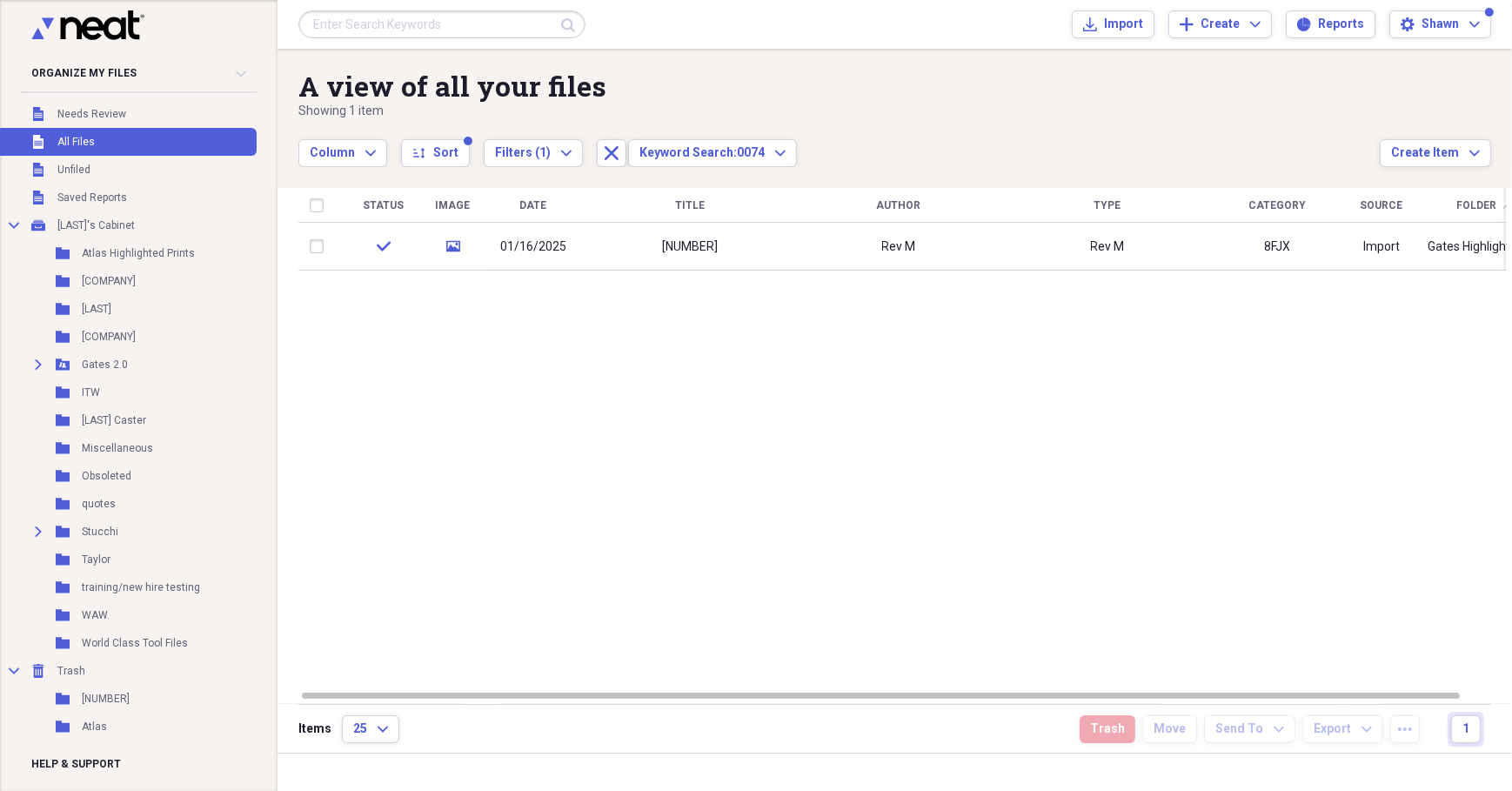 click at bounding box center [442, 24] 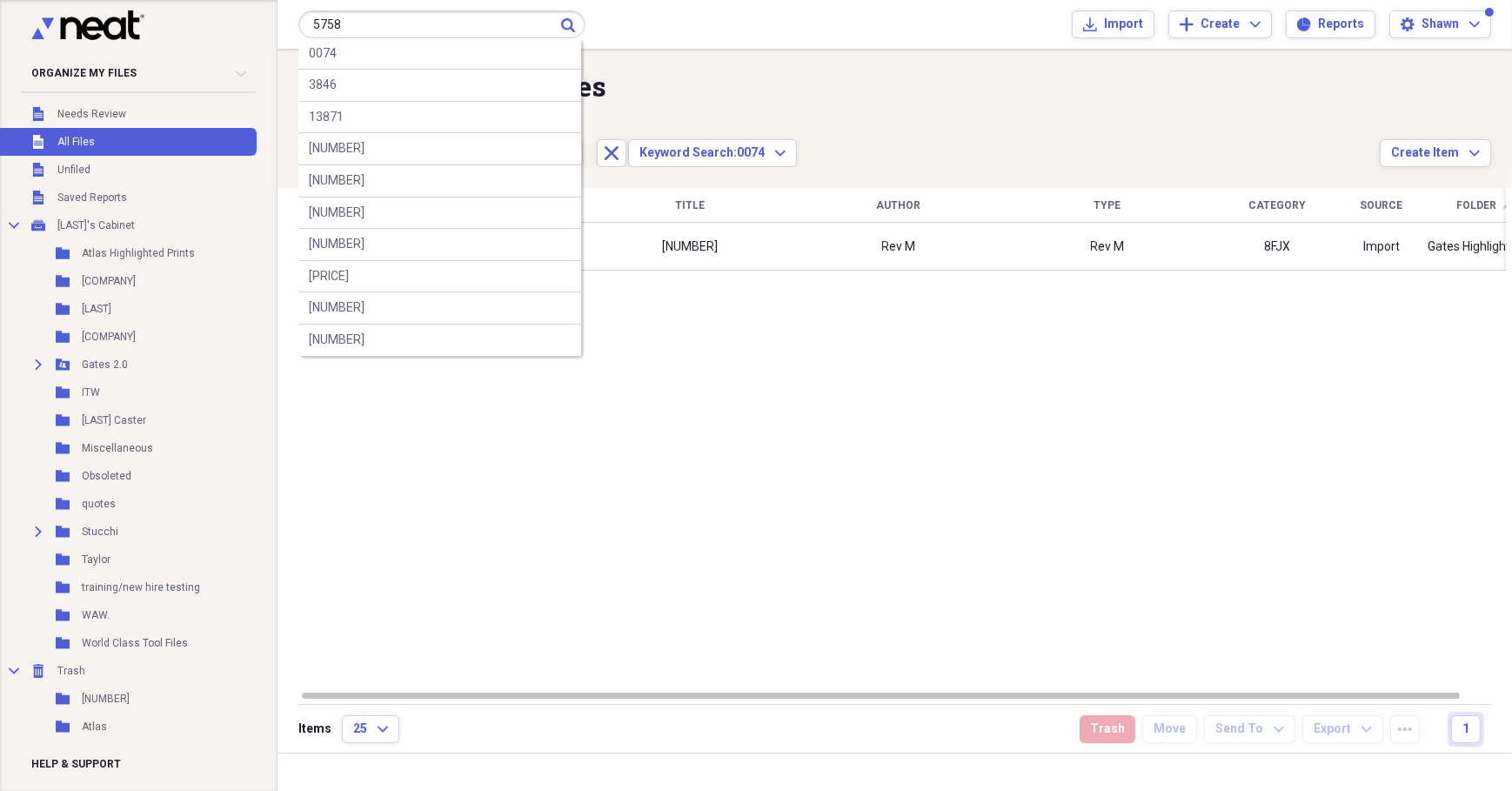 type on "5758" 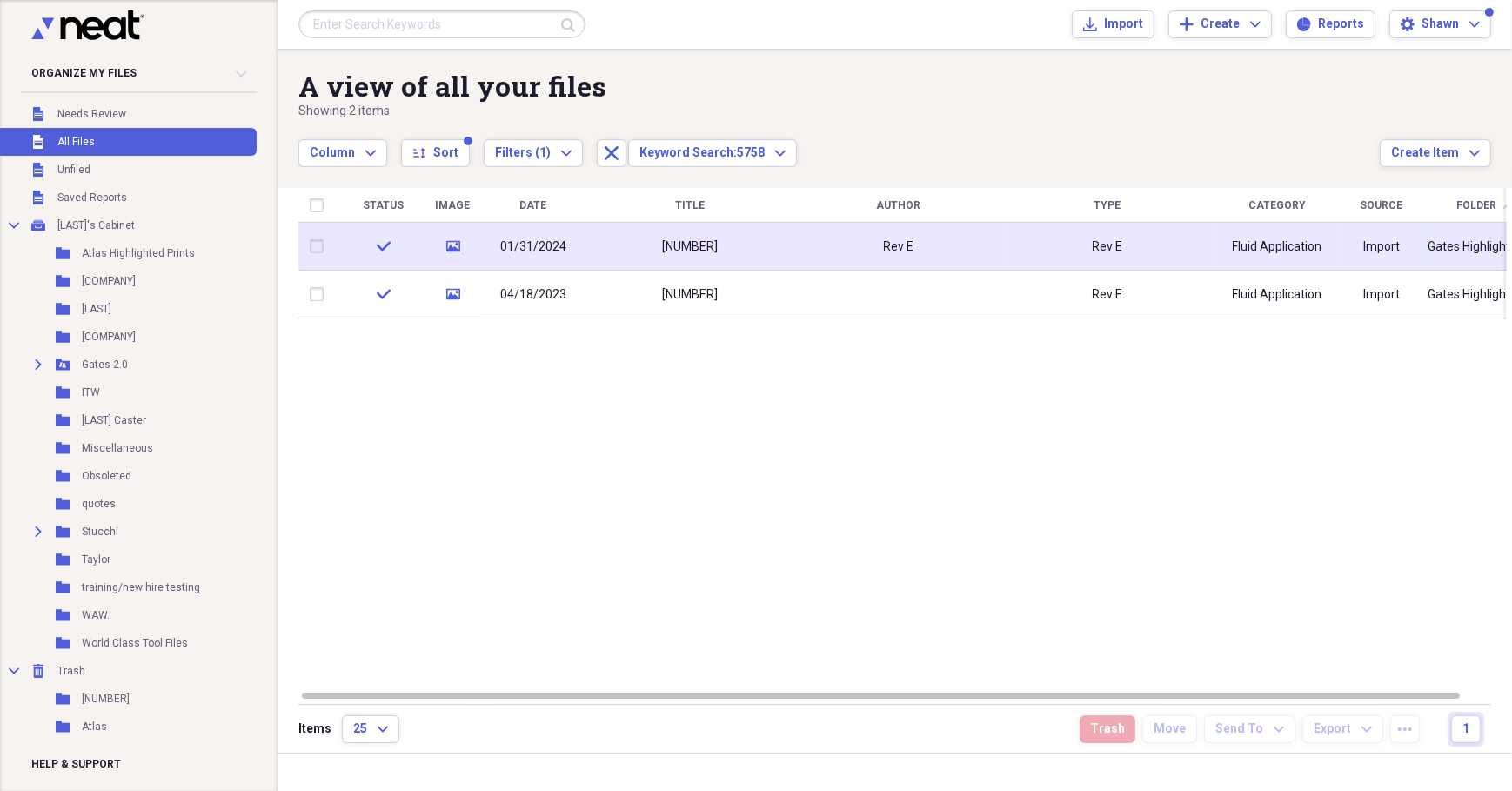 click on "[NUMBER]" at bounding box center (690, 247) 